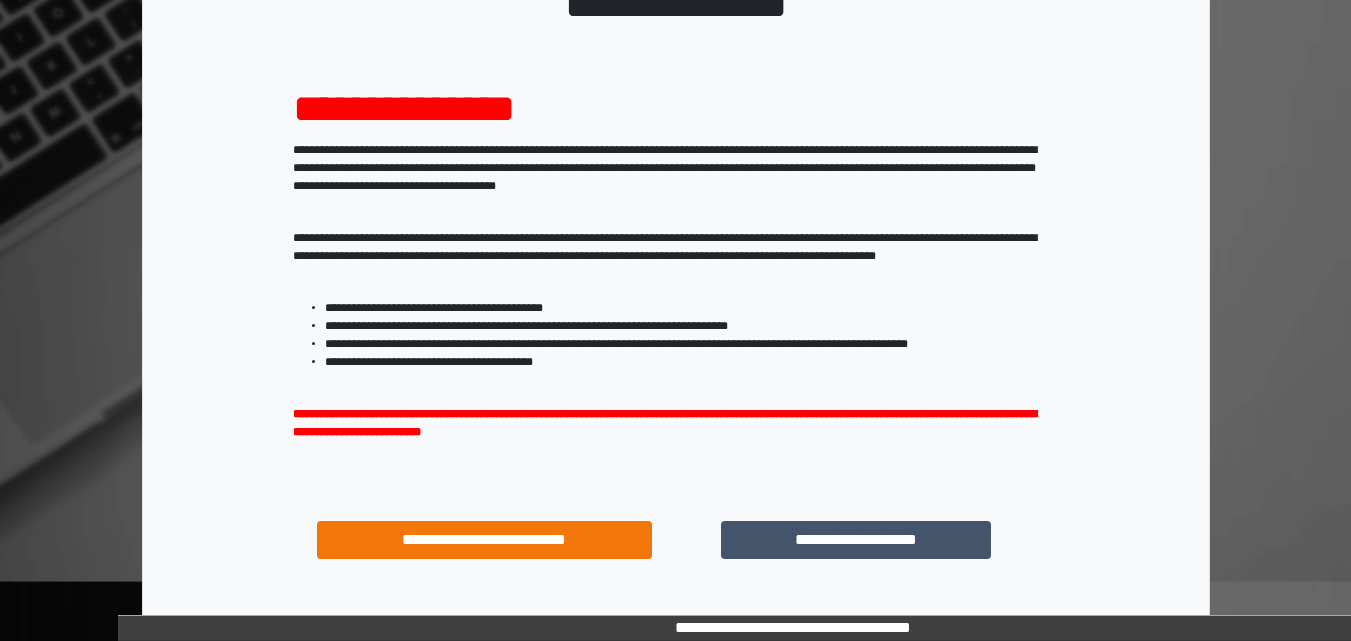 scroll, scrollTop: 200, scrollLeft: 0, axis: vertical 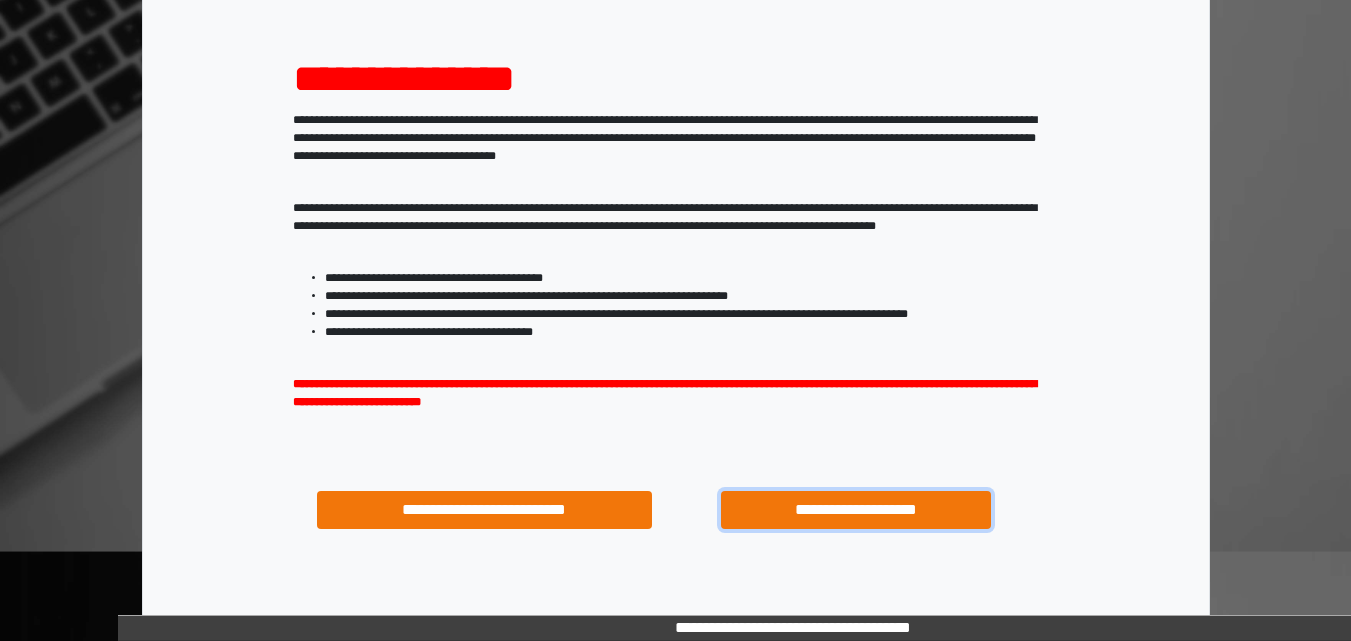 click on "**********" at bounding box center [855, 510] 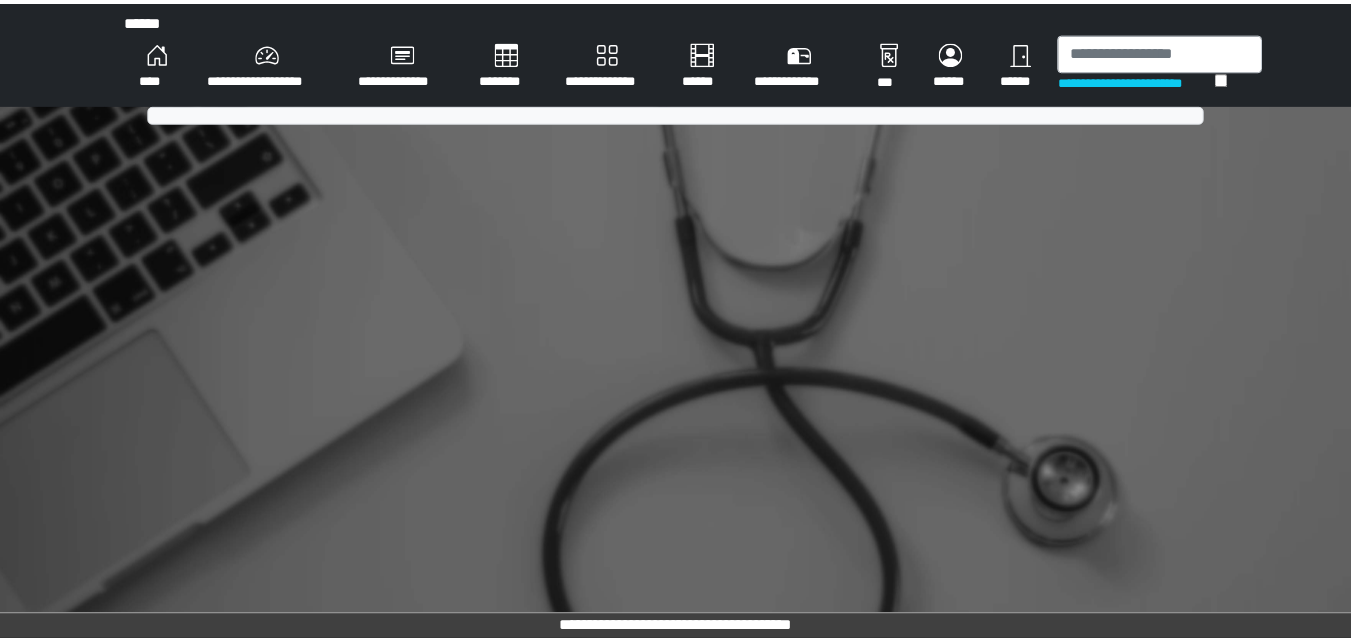 scroll, scrollTop: 0, scrollLeft: 0, axis: both 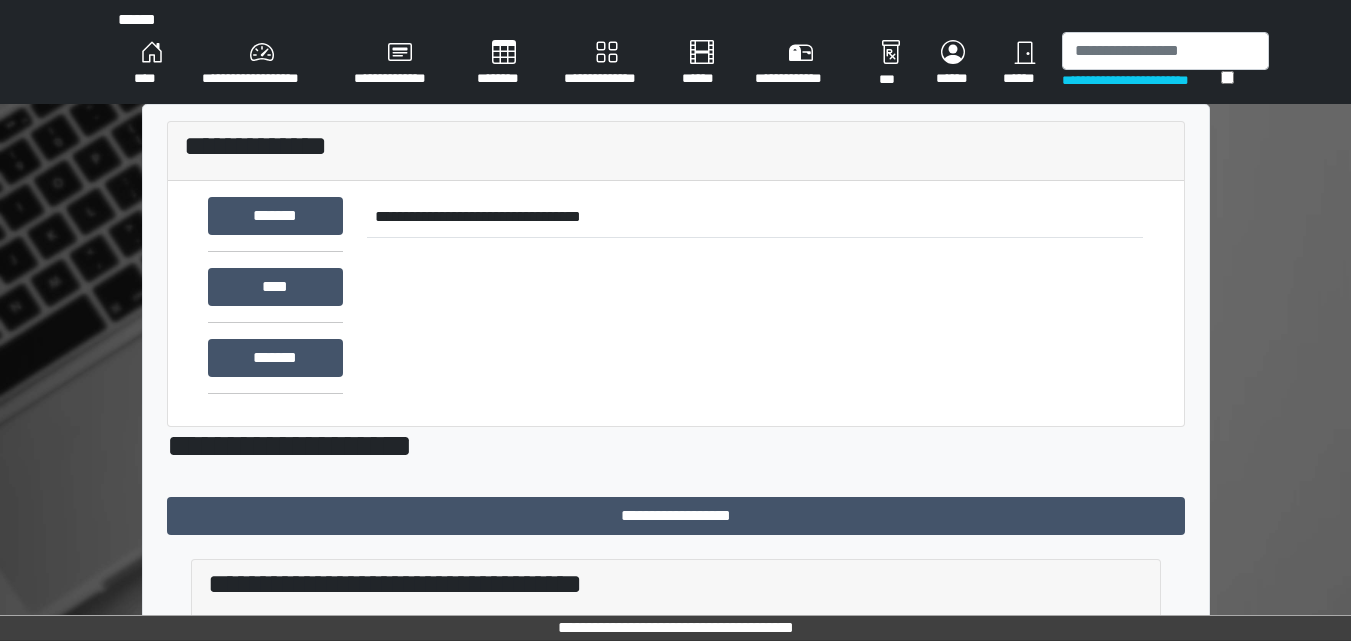 click on "**********" at bounding box center [262, 64] 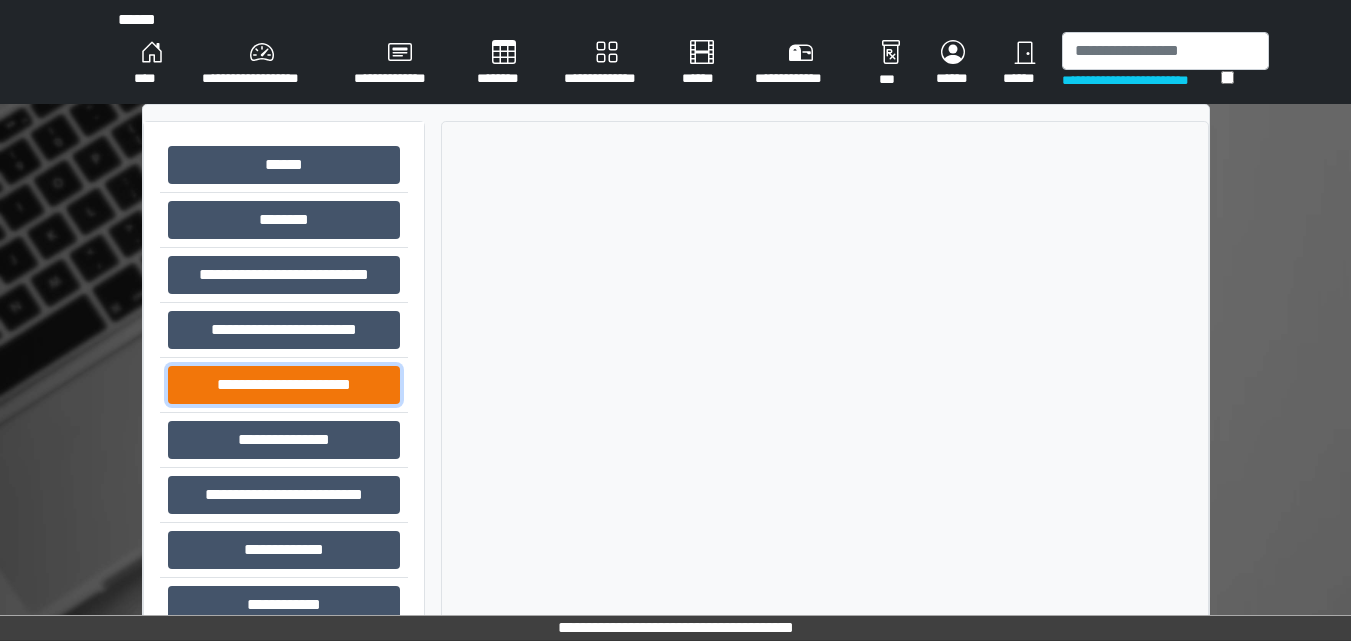 click on "**********" at bounding box center [284, 385] 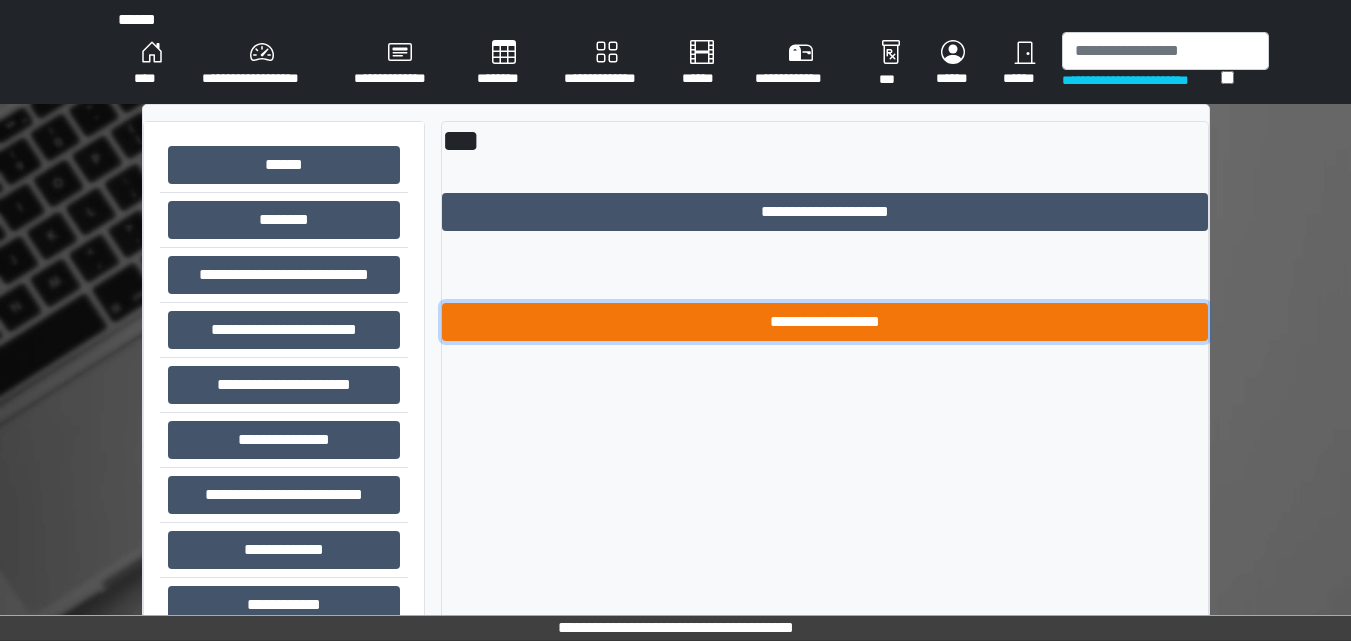 click on "**********" at bounding box center [825, 322] 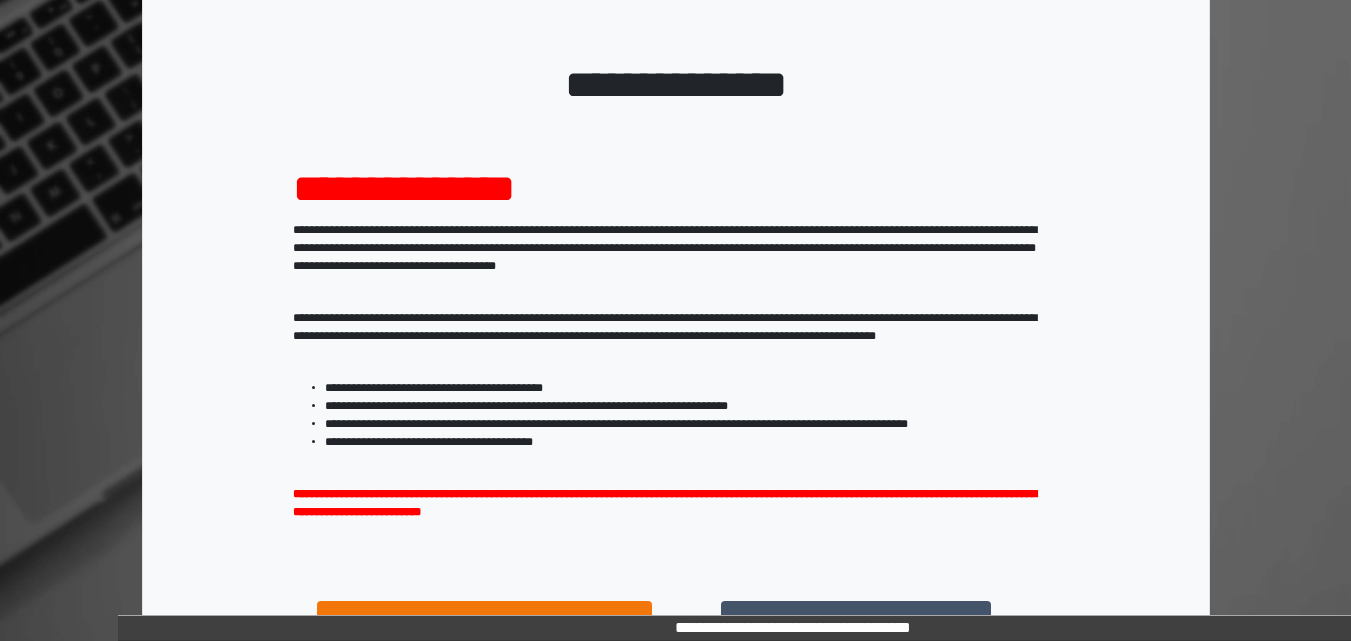 scroll, scrollTop: 287, scrollLeft: 0, axis: vertical 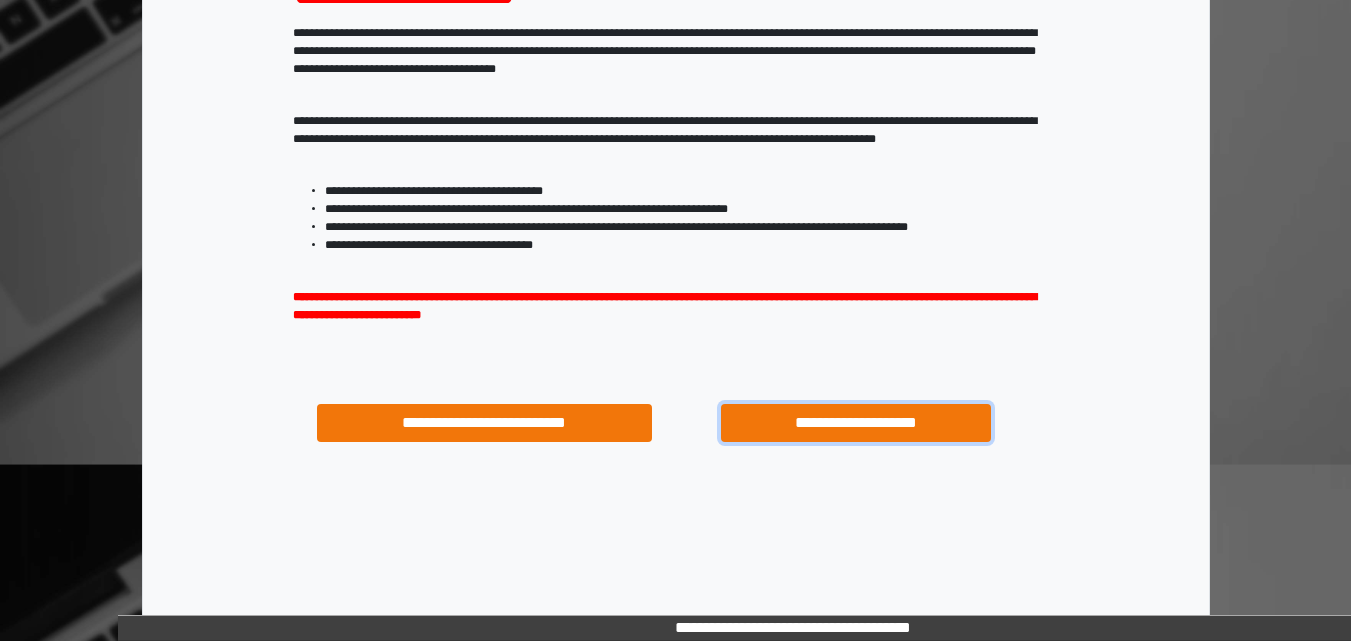 click on "**********" at bounding box center [855, 423] 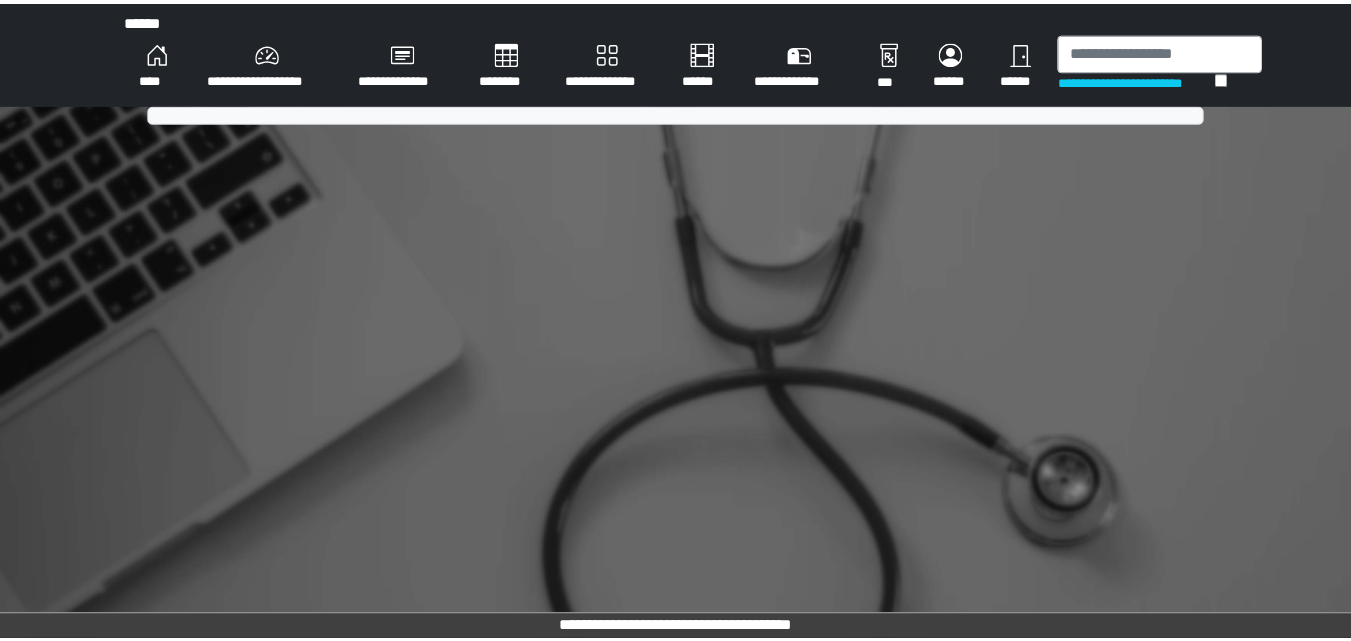 scroll, scrollTop: 0, scrollLeft: 0, axis: both 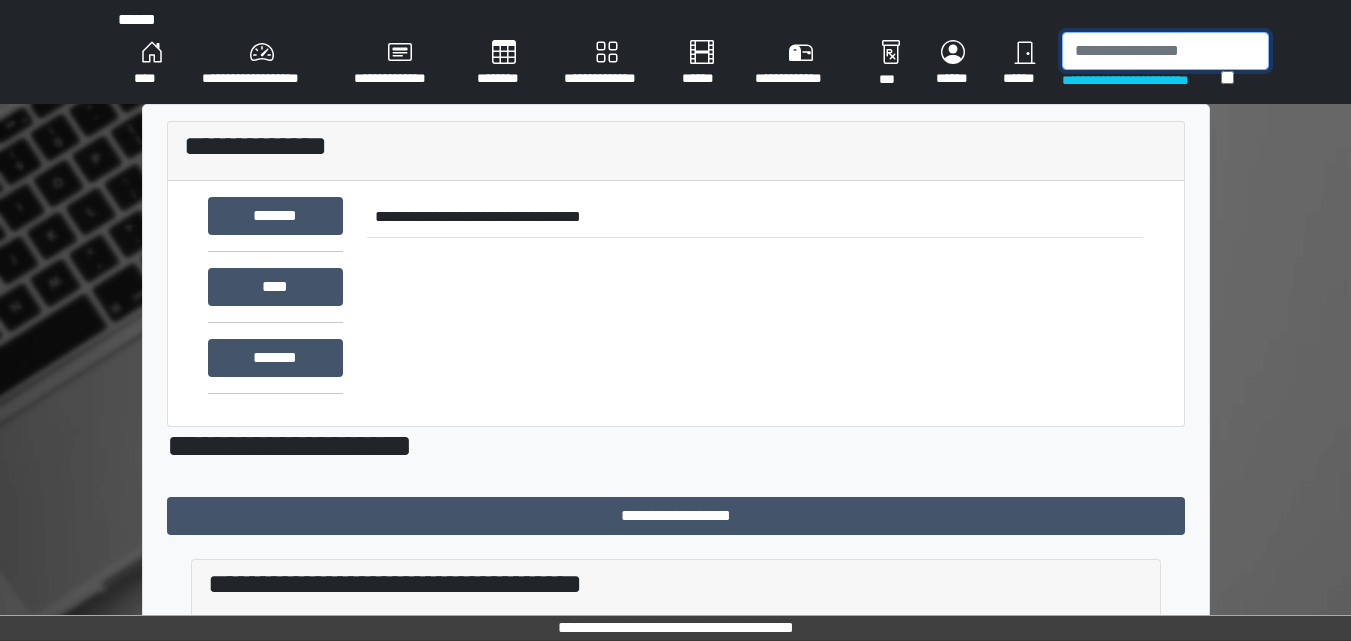 drag, startPoint x: 1067, startPoint y: 47, endPoint x: 1005, endPoint y: 203, distance: 167.869 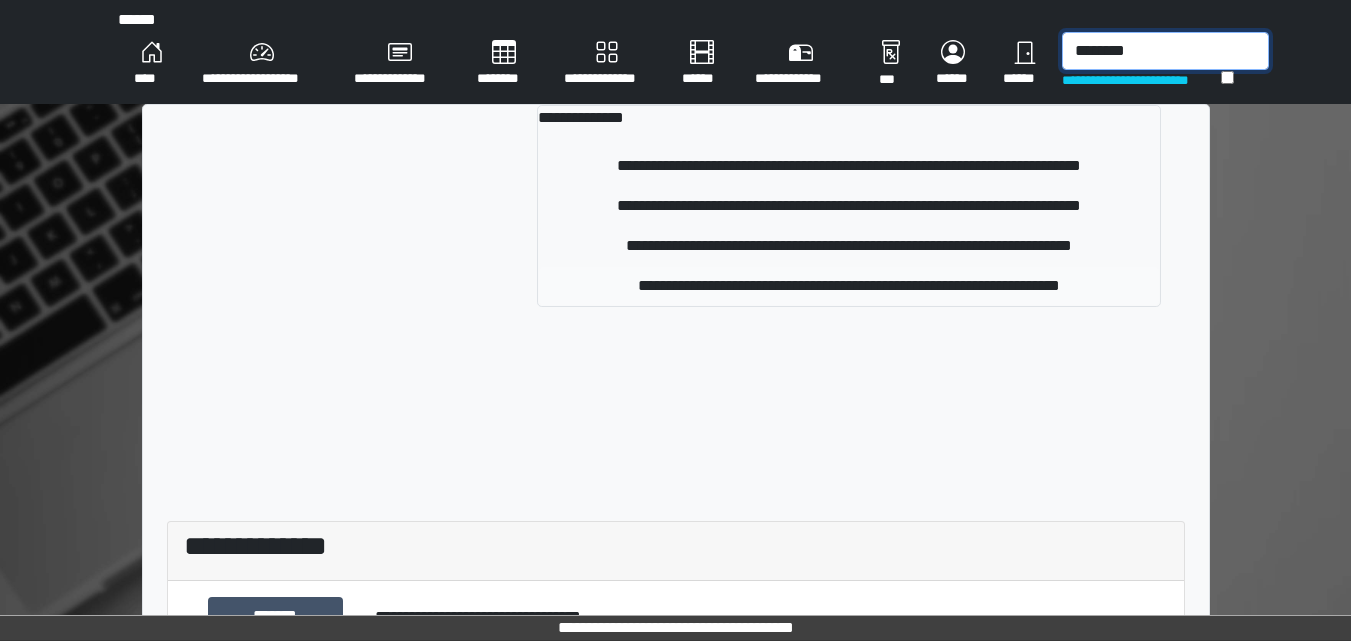 type on "********" 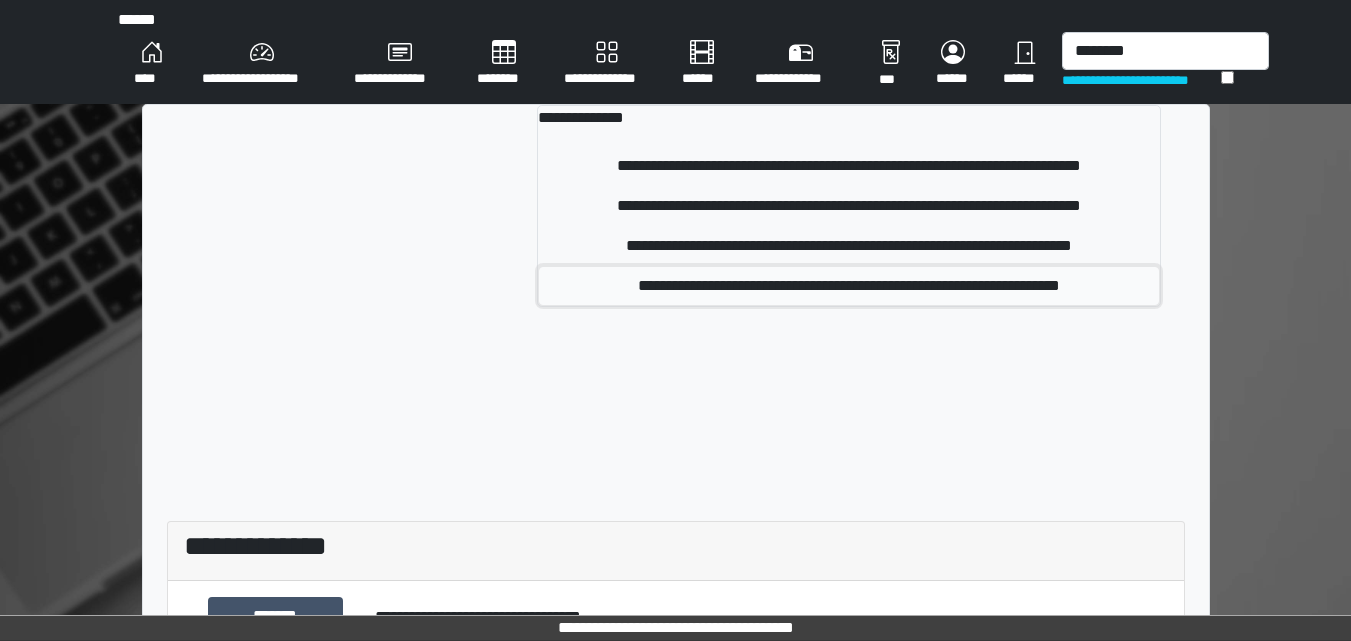 click on "**********" at bounding box center (849, 286) 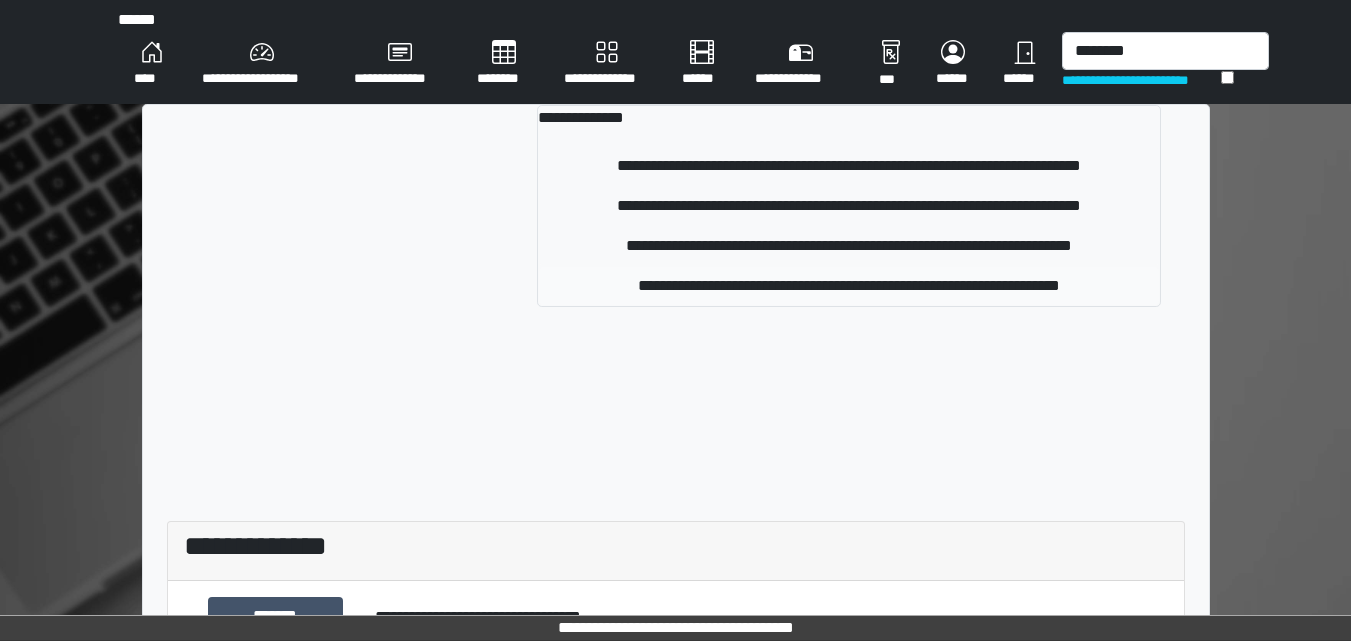type 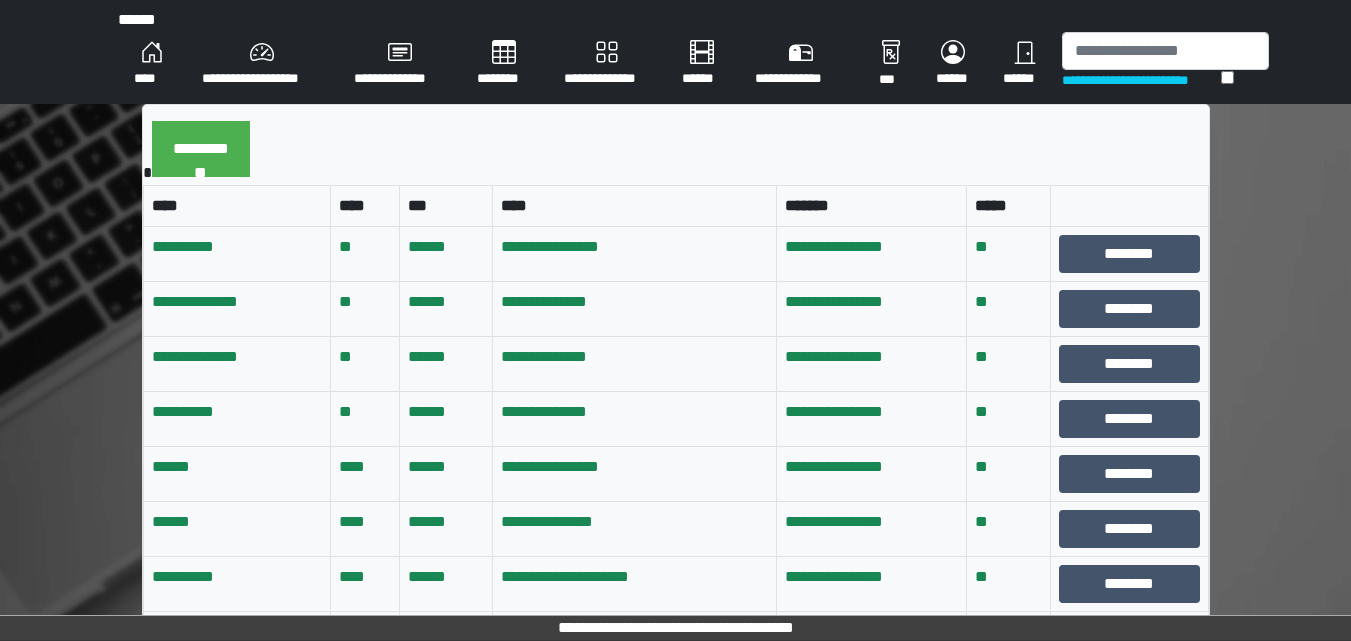 scroll, scrollTop: 0, scrollLeft: 0, axis: both 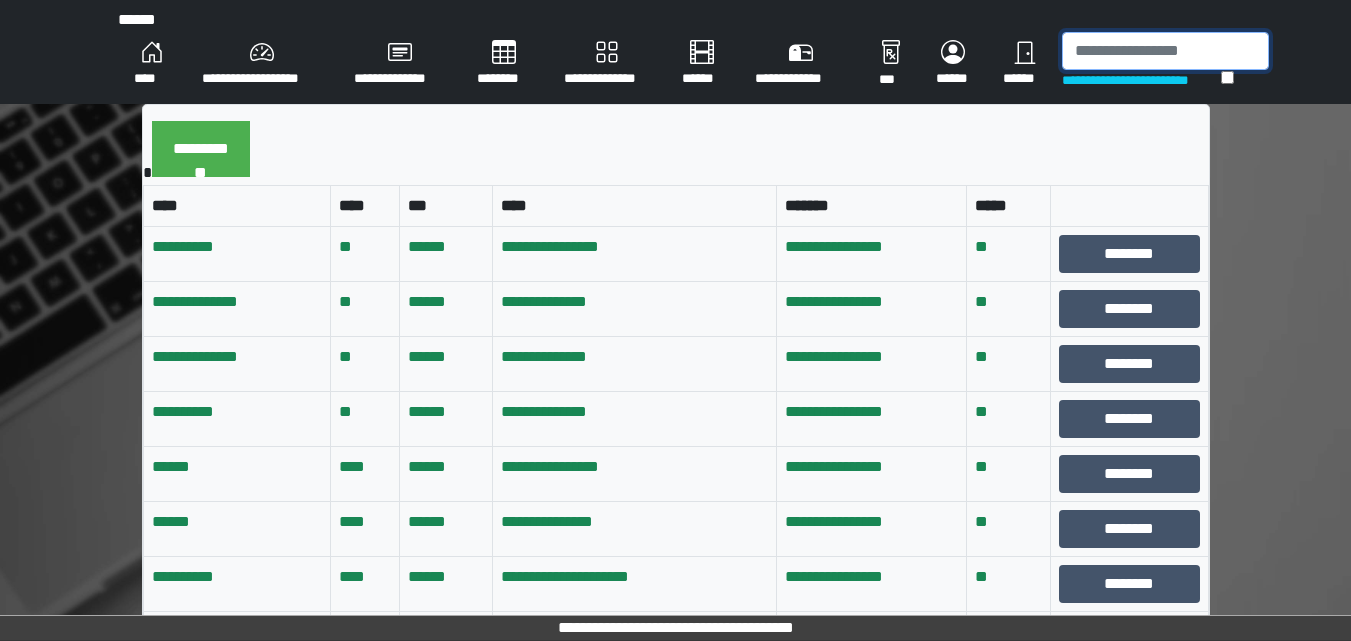 click at bounding box center (1165, 51) 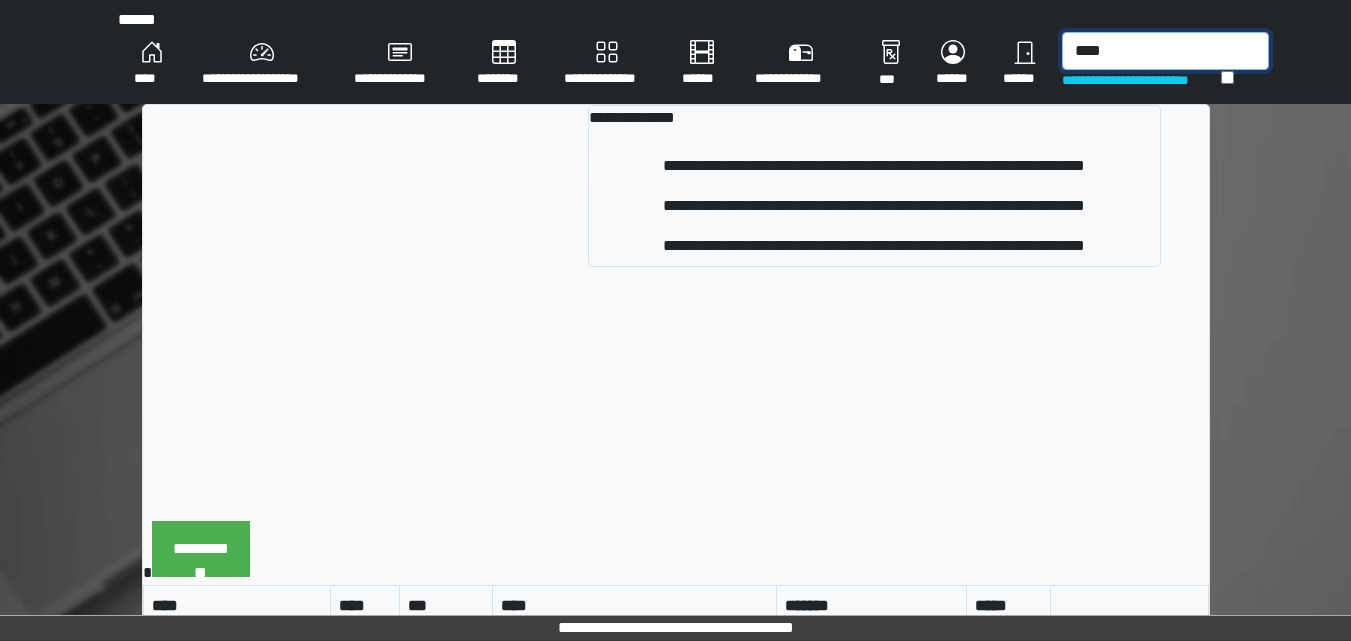 type on "****" 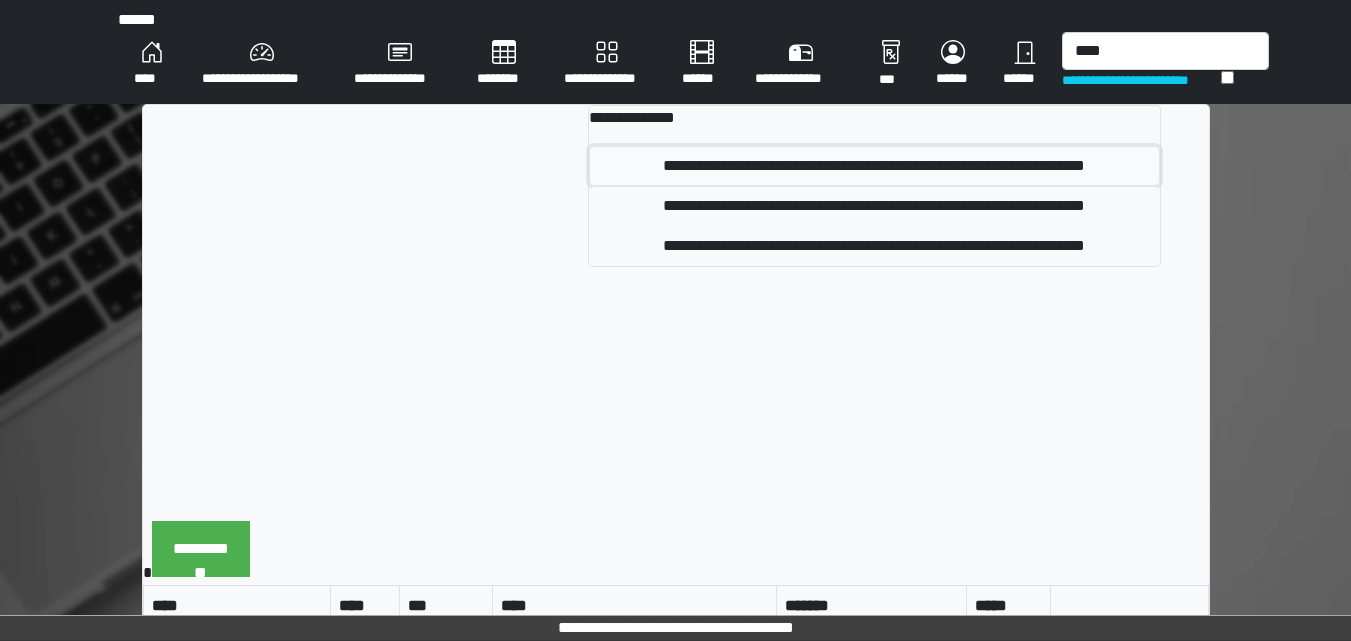 click on "**********" at bounding box center (874, 166) 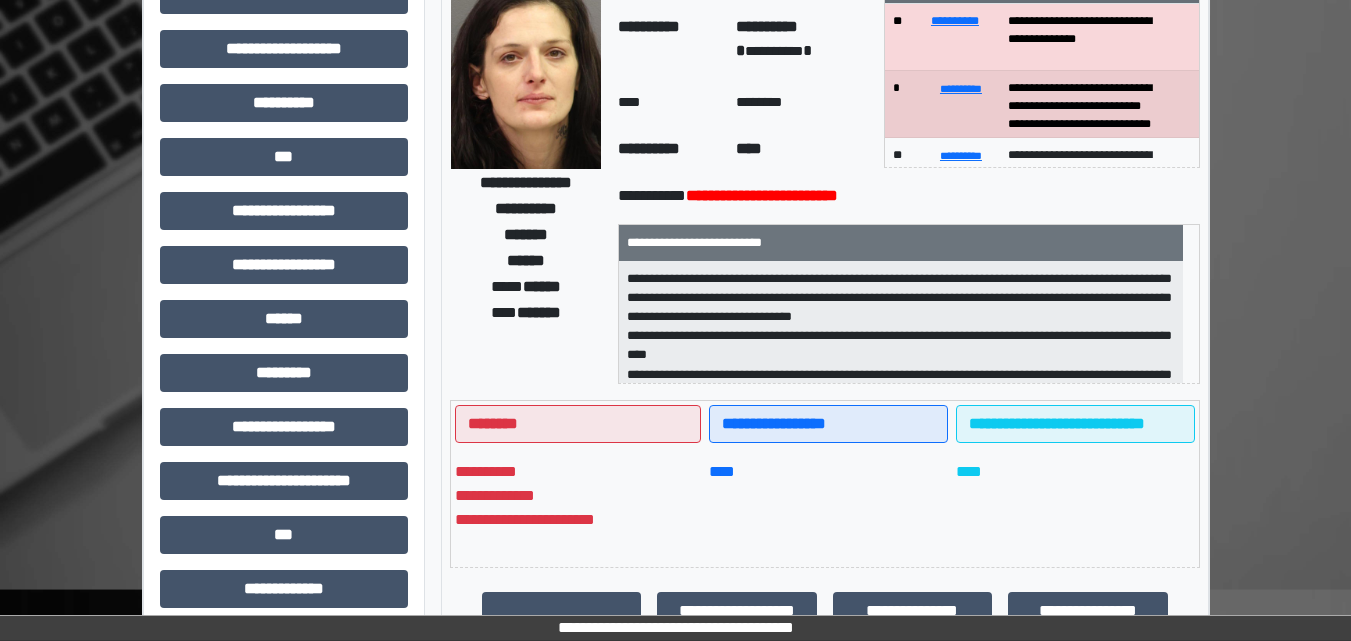scroll, scrollTop: 0, scrollLeft: 0, axis: both 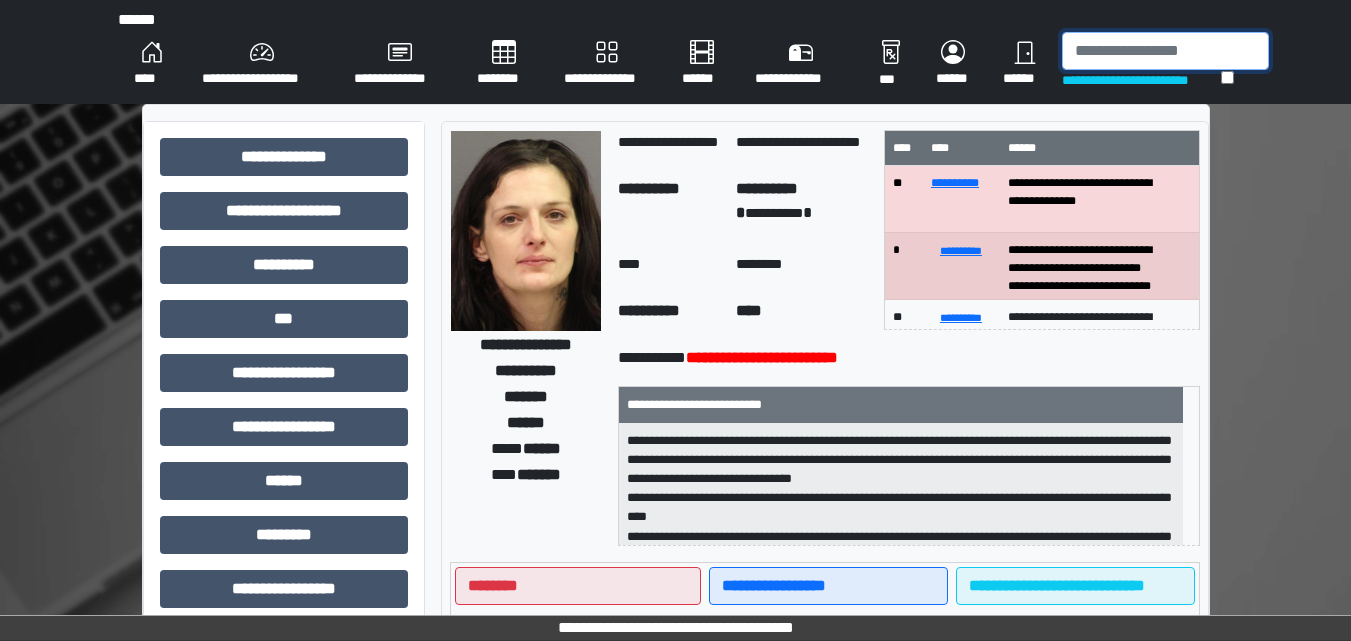 click at bounding box center [1165, 51] 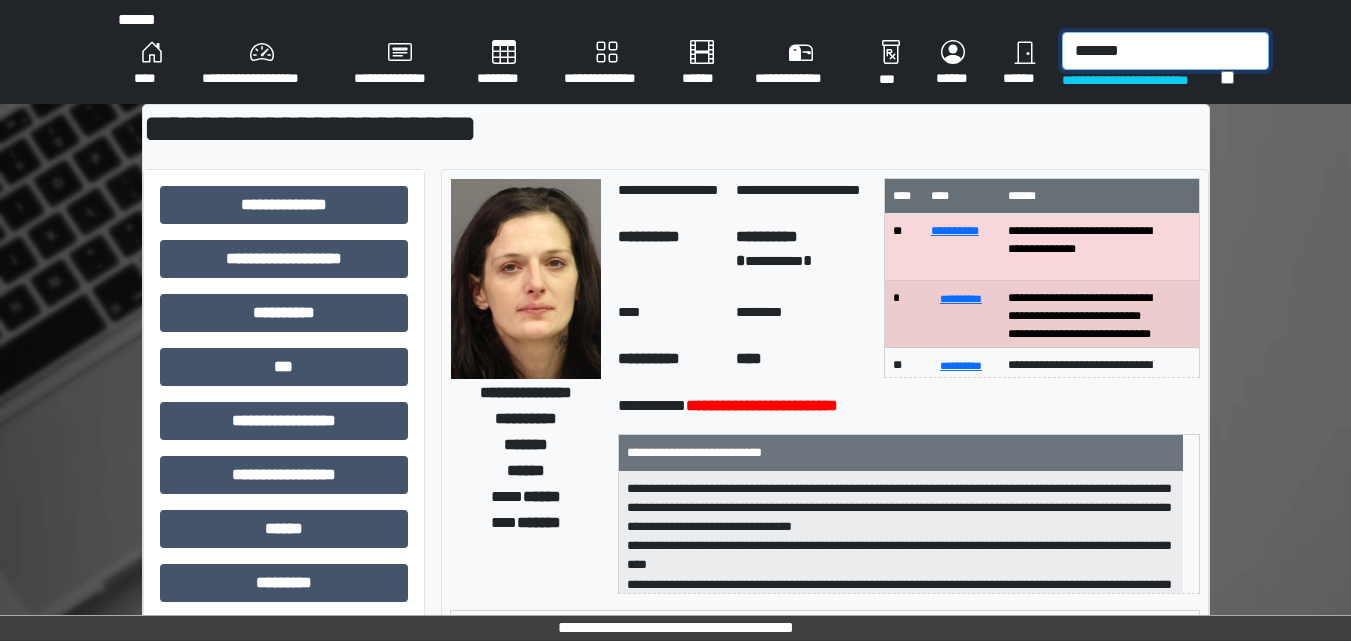 click on "*******" at bounding box center (1165, 51) 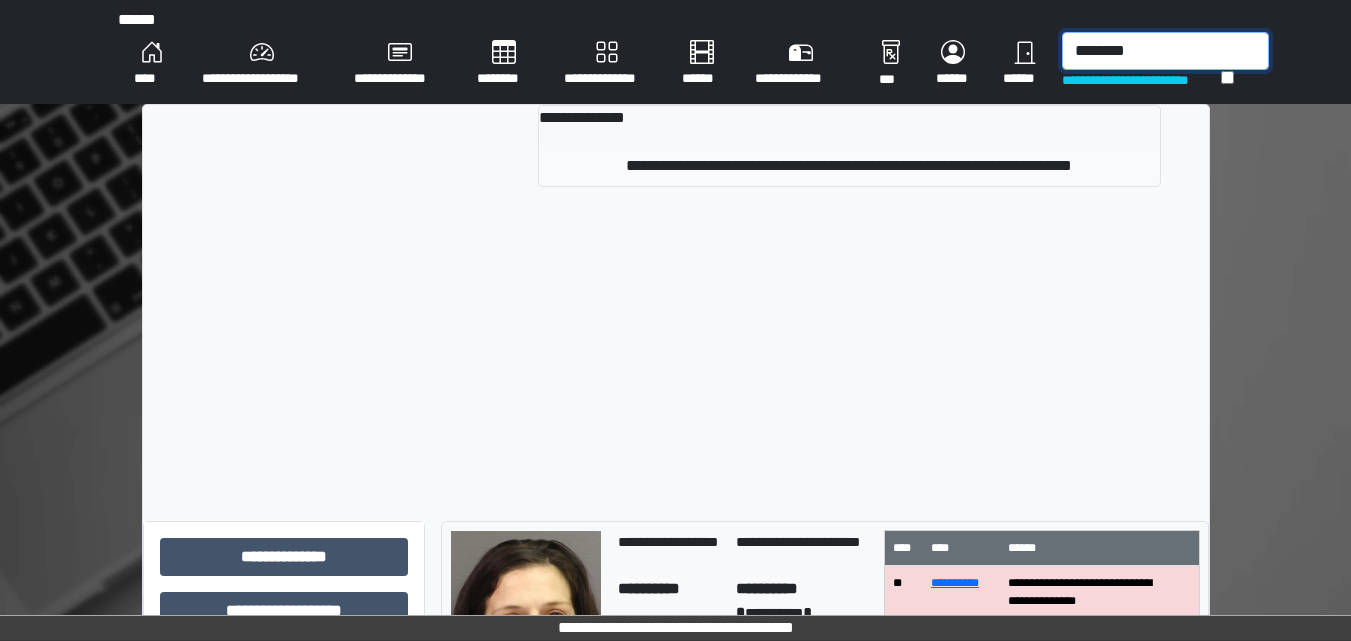 type on "********" 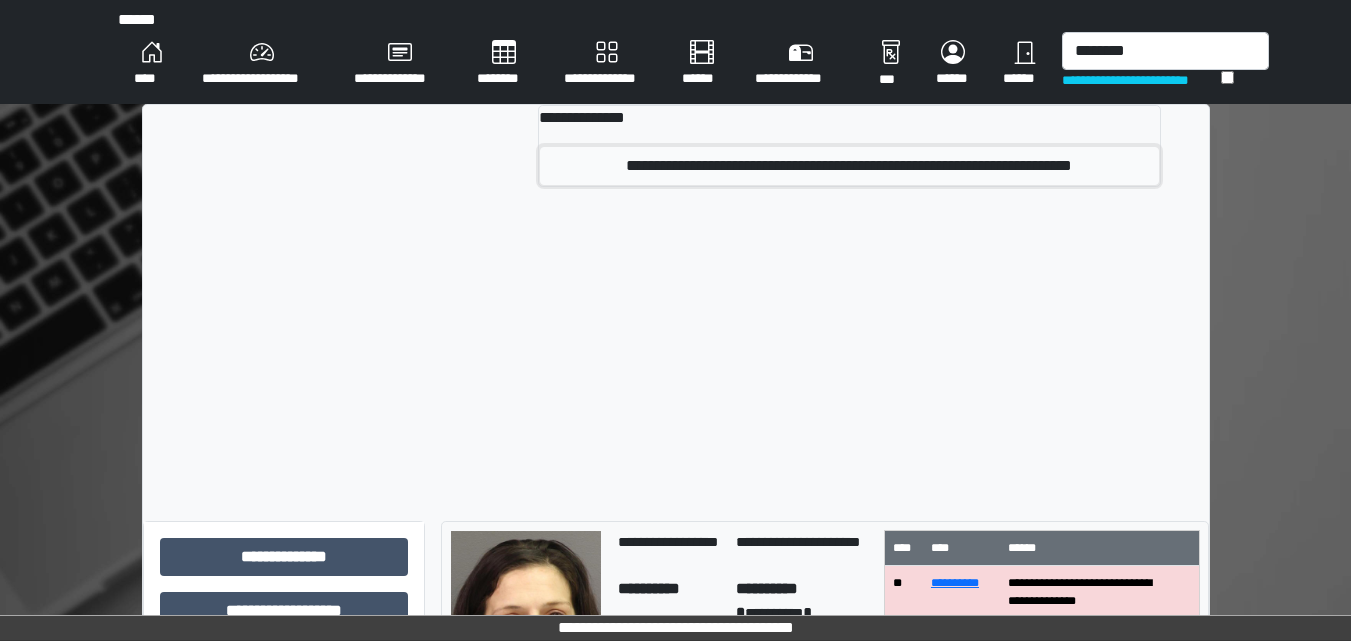 click on "**********" at bounding box center [849, 166] 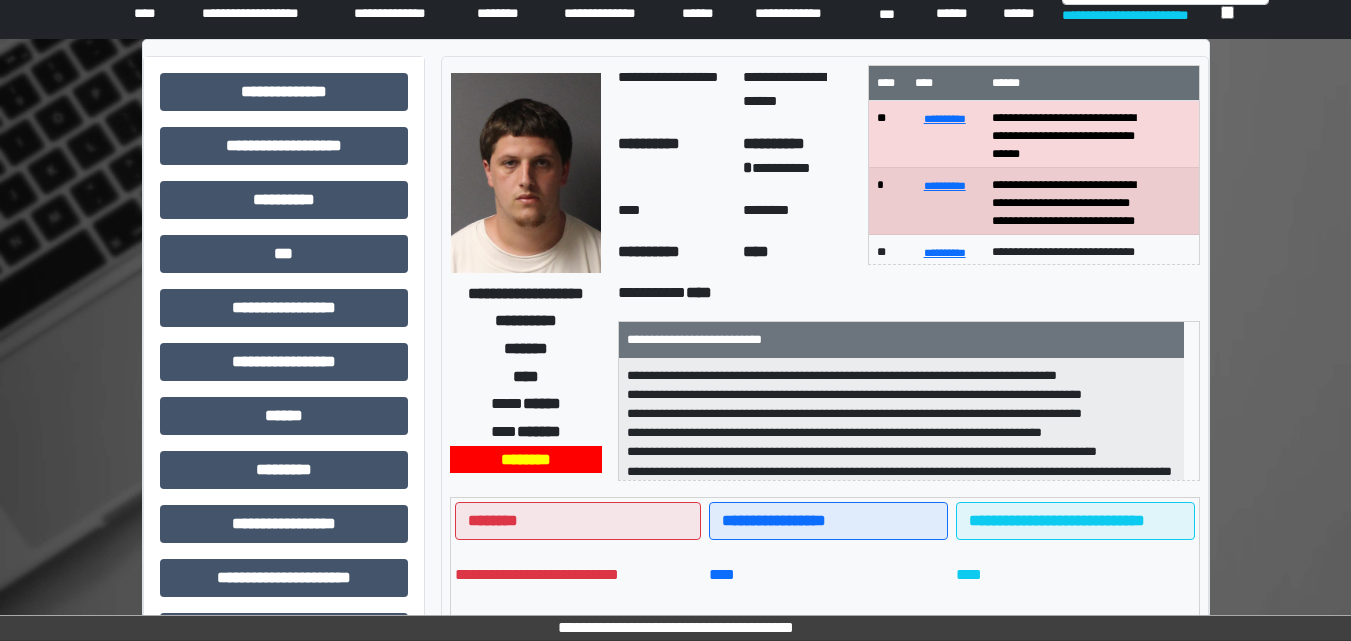 scroll, scrollTop: 100, scrollLeft: 0, axis: vertical 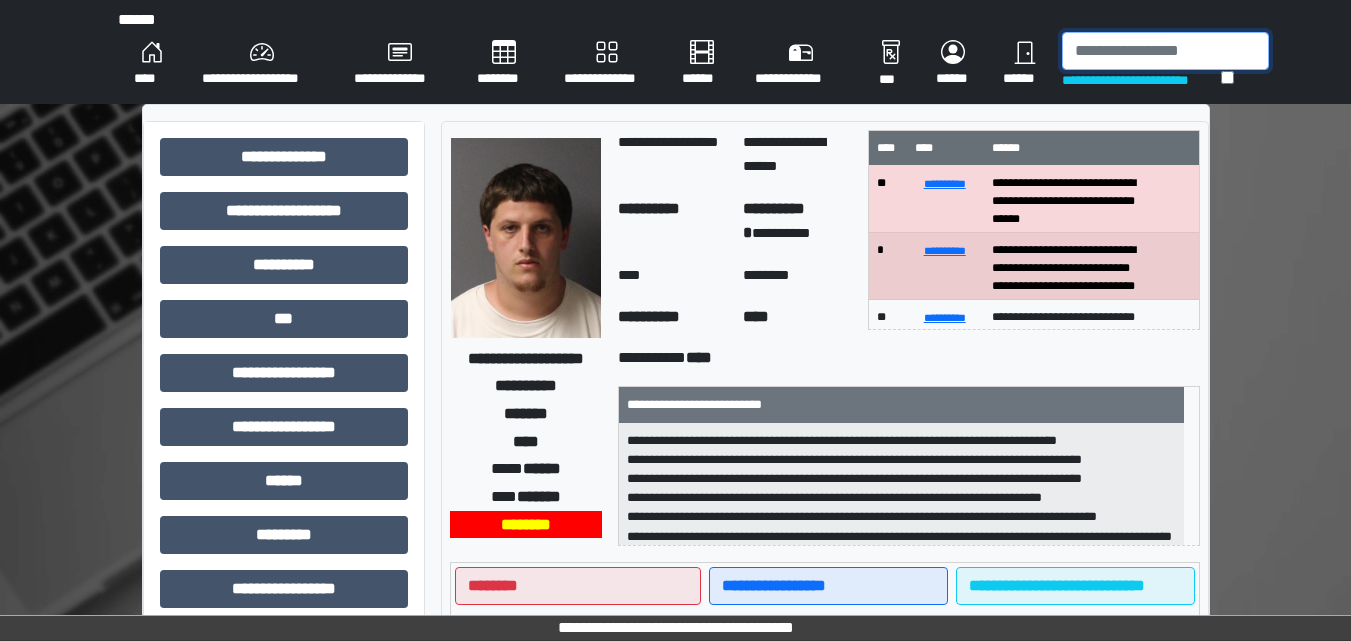 click at bounding box center (1165, 51) 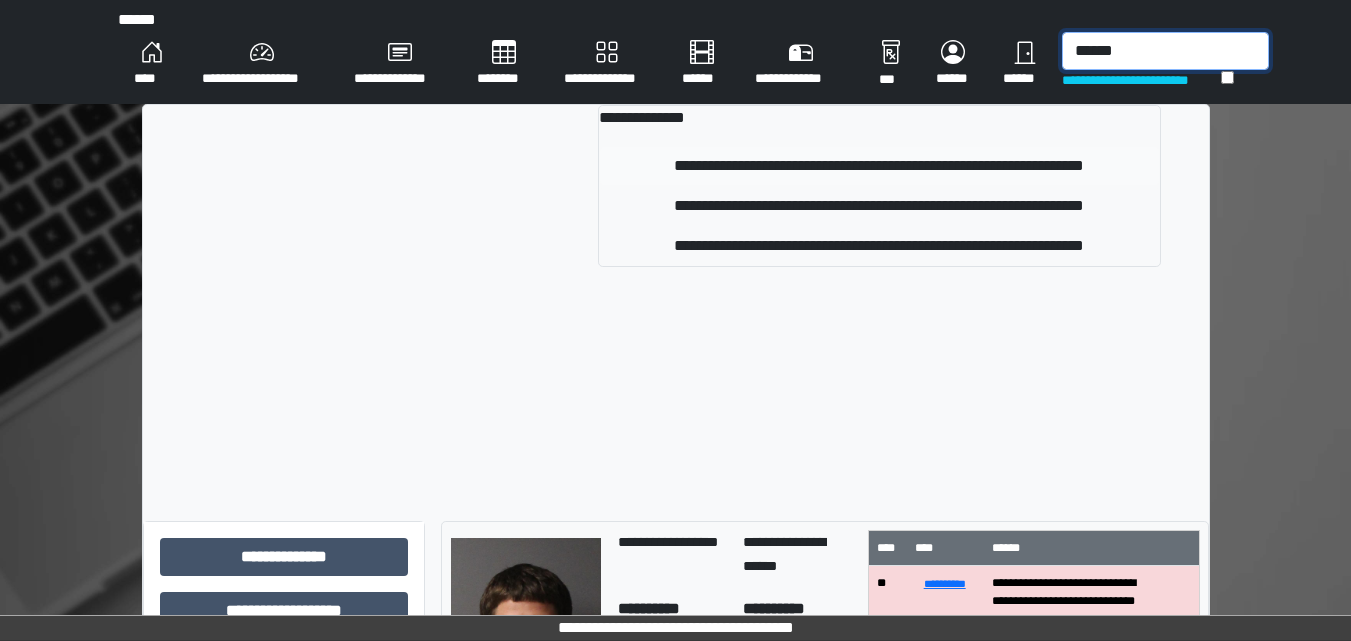 type on "******" 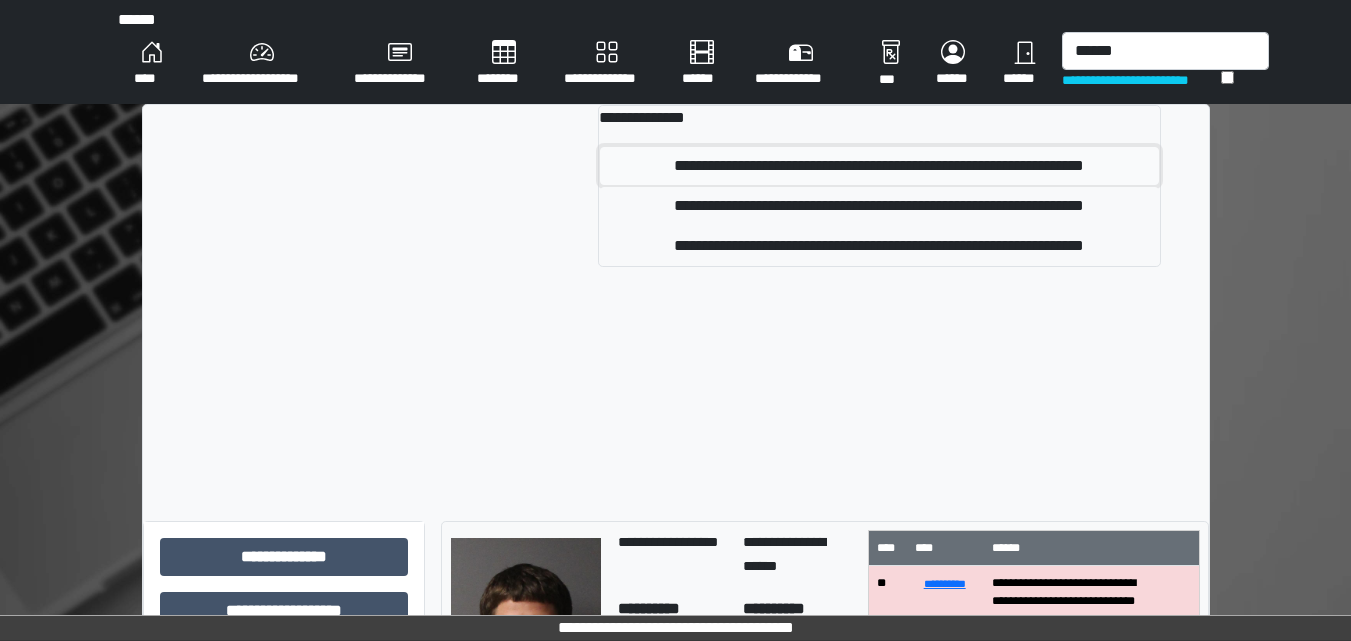 click on "**********" at bounding box center (879, 166) 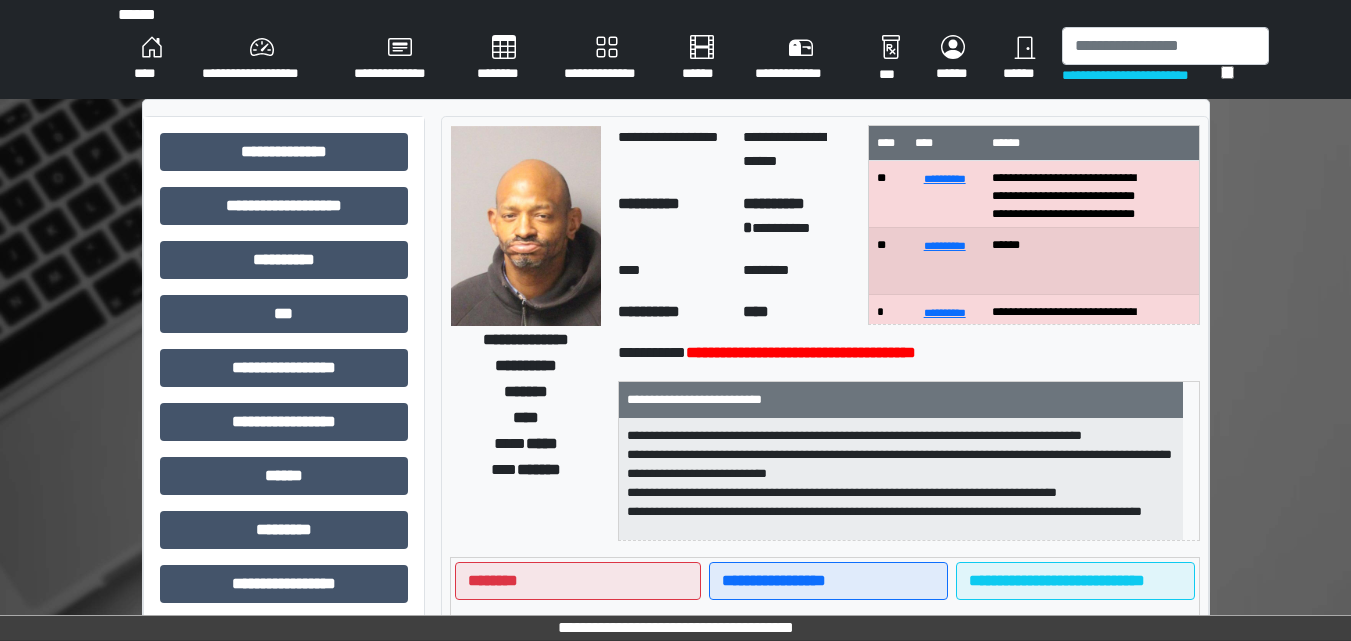 scroll, scrollTop: 0, scrollLeft: 0, axis: both 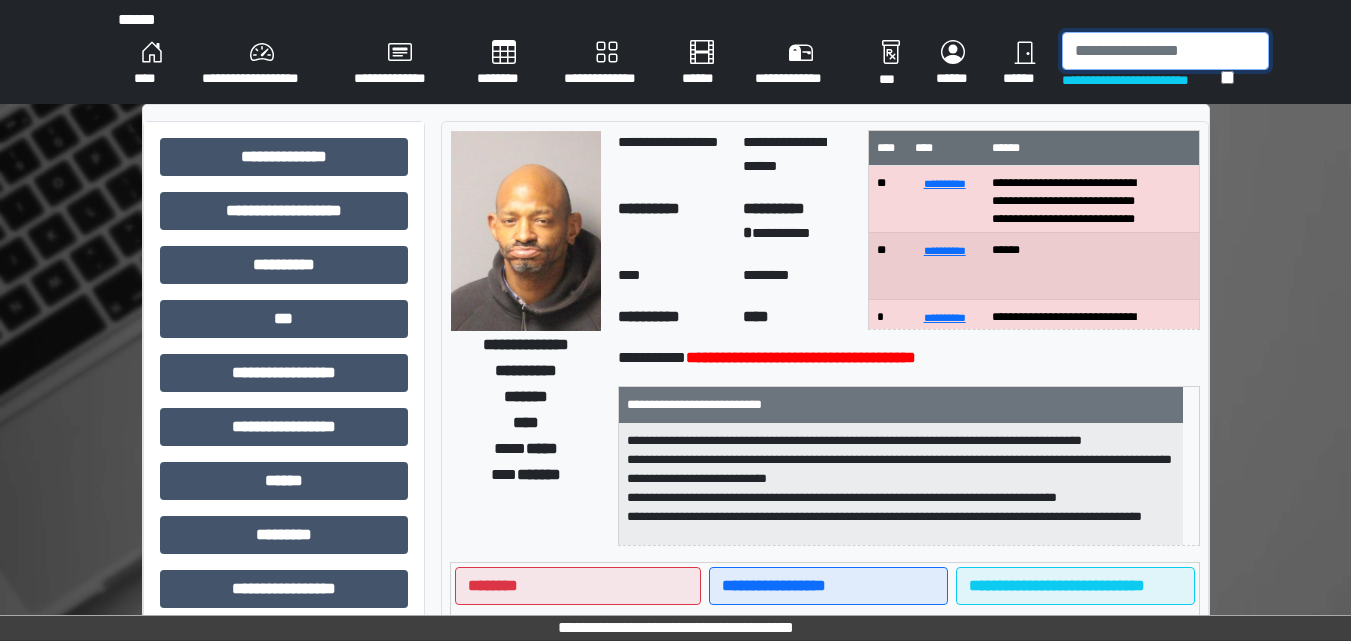 click at bounding box center (1165, 51) 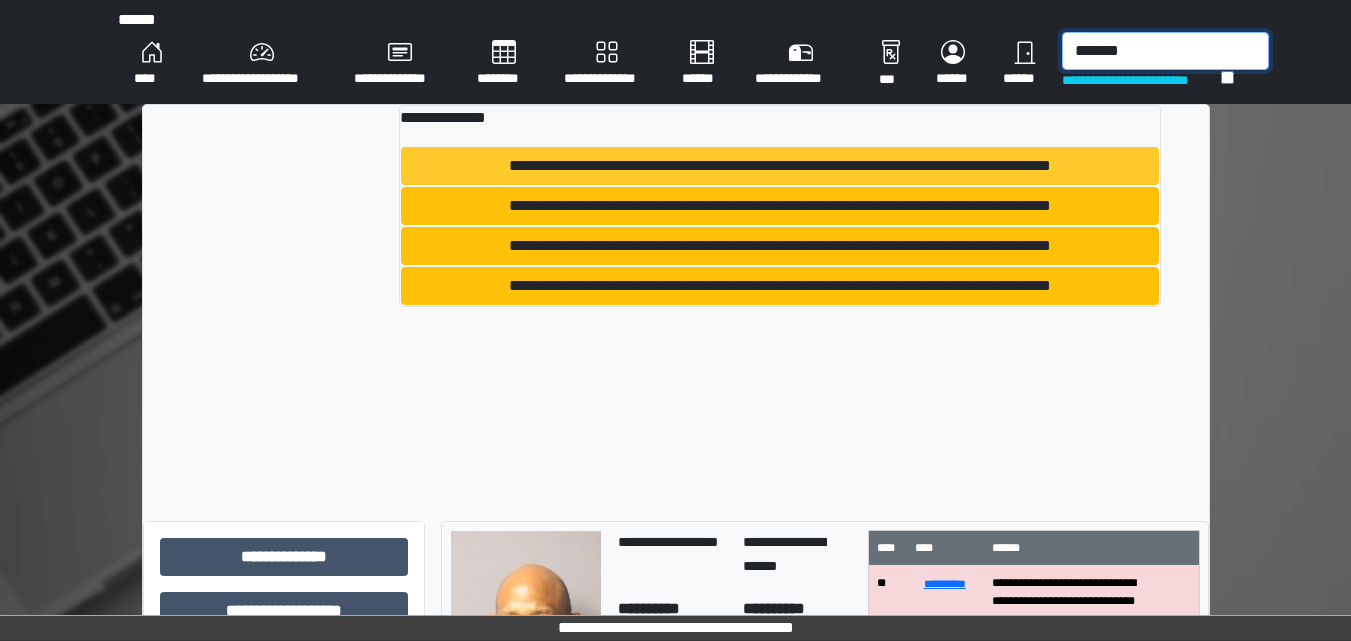 type on "*******" 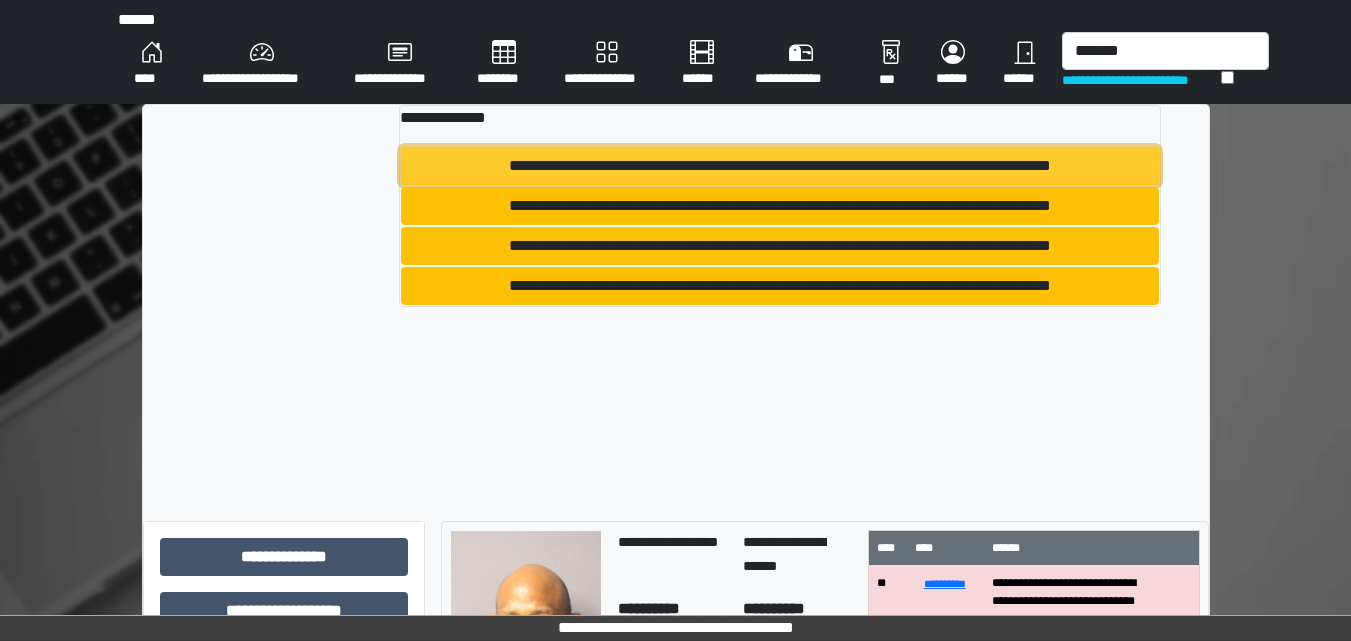 click on "**********" at bounding box center [779, 166] 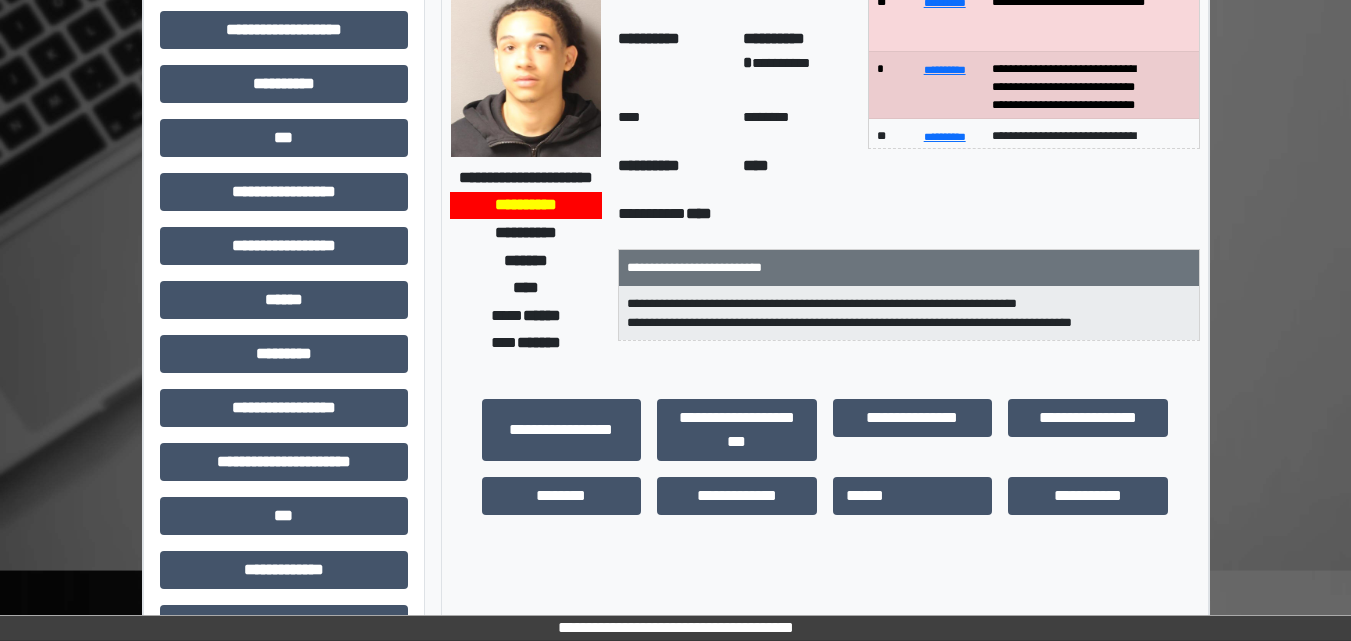 scroll, scrollTop: 200, scrollLeft: 0, axis: vertical 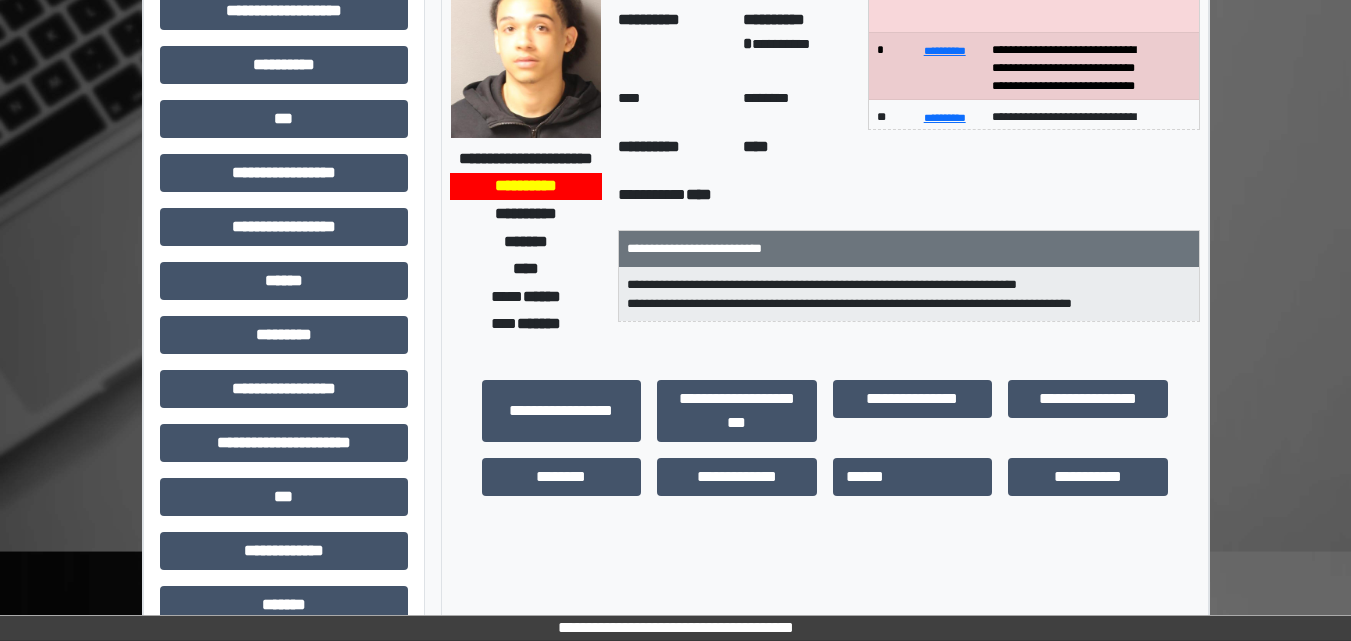 click on "**********" at bounding box center (526, 185) 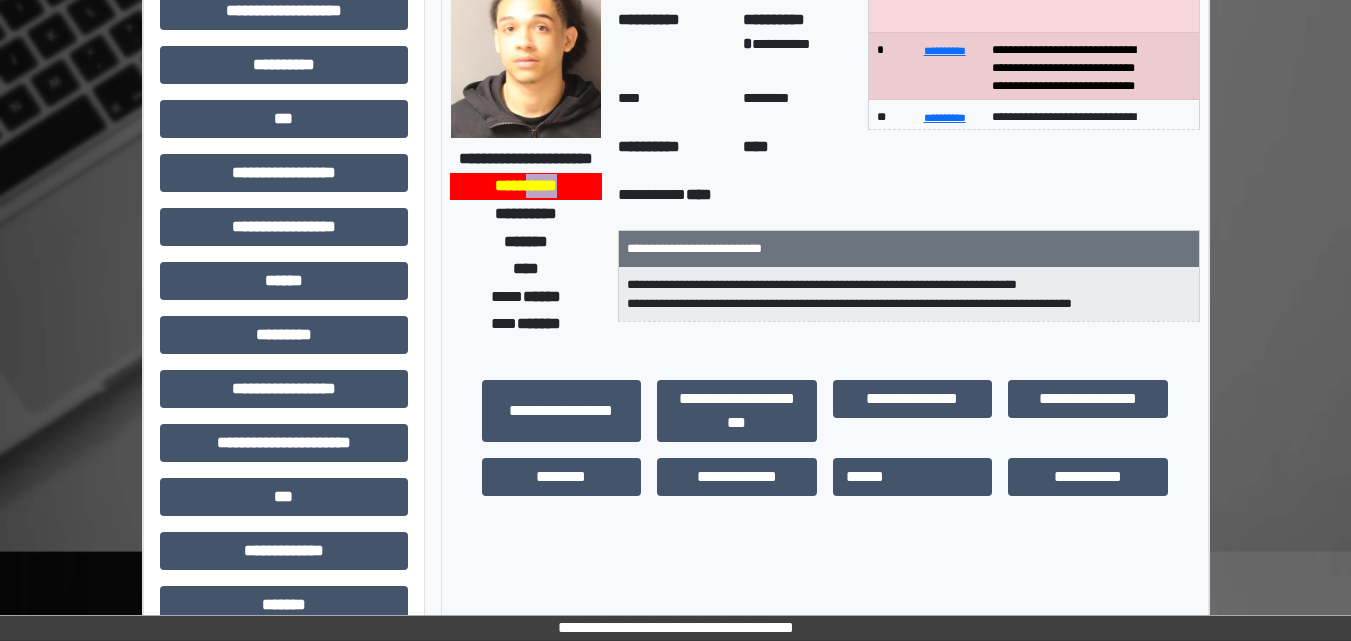 click on "**********" at bounding box center [526, 185] 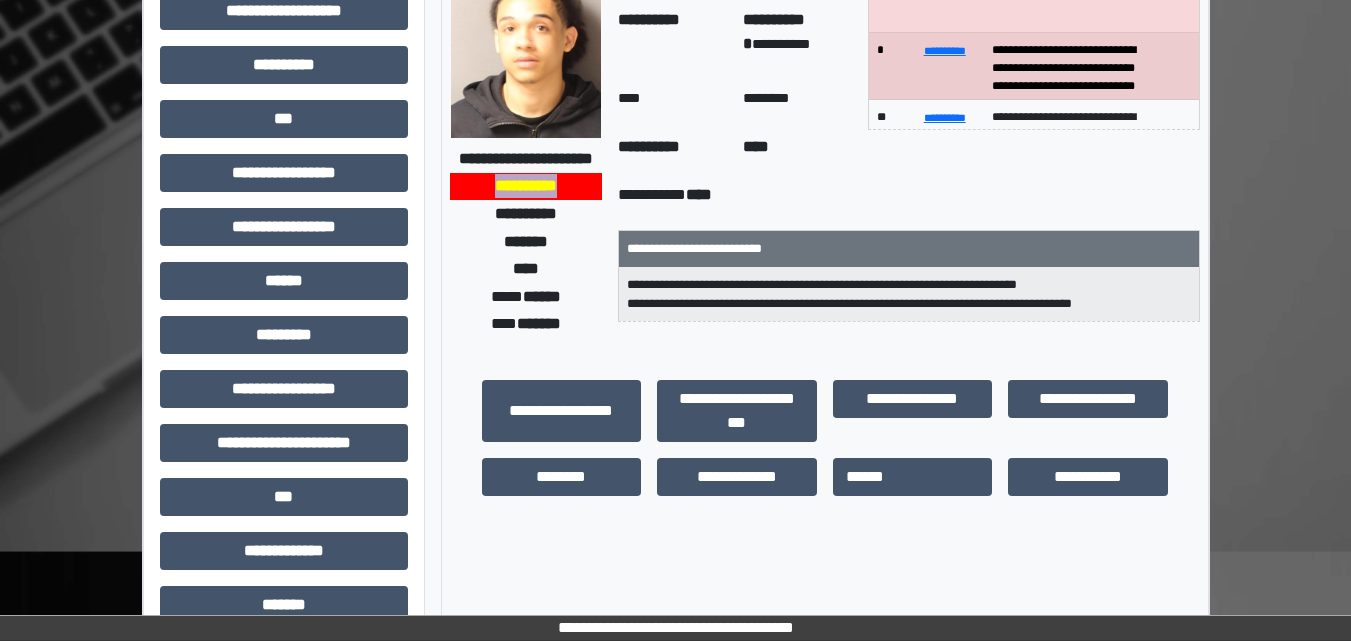 click on "**********" at bounding box center [526, 185] 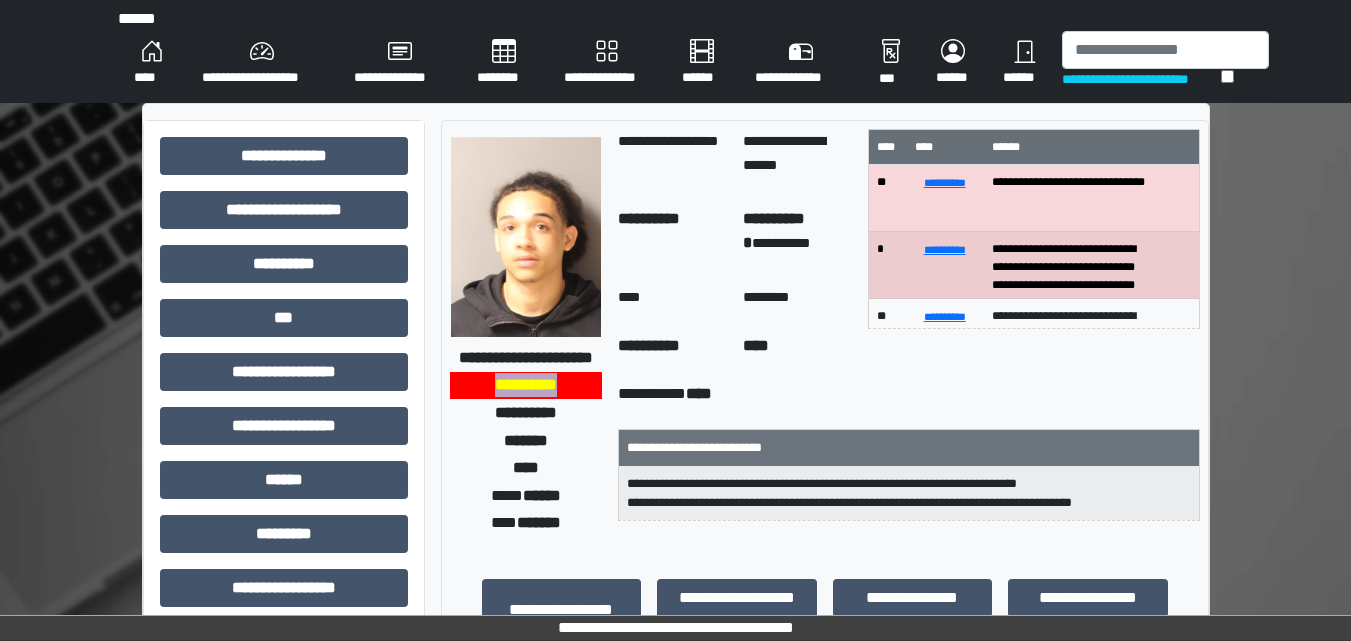 scroll, scrollTop: 0, scrollLeft: 0, axis: both 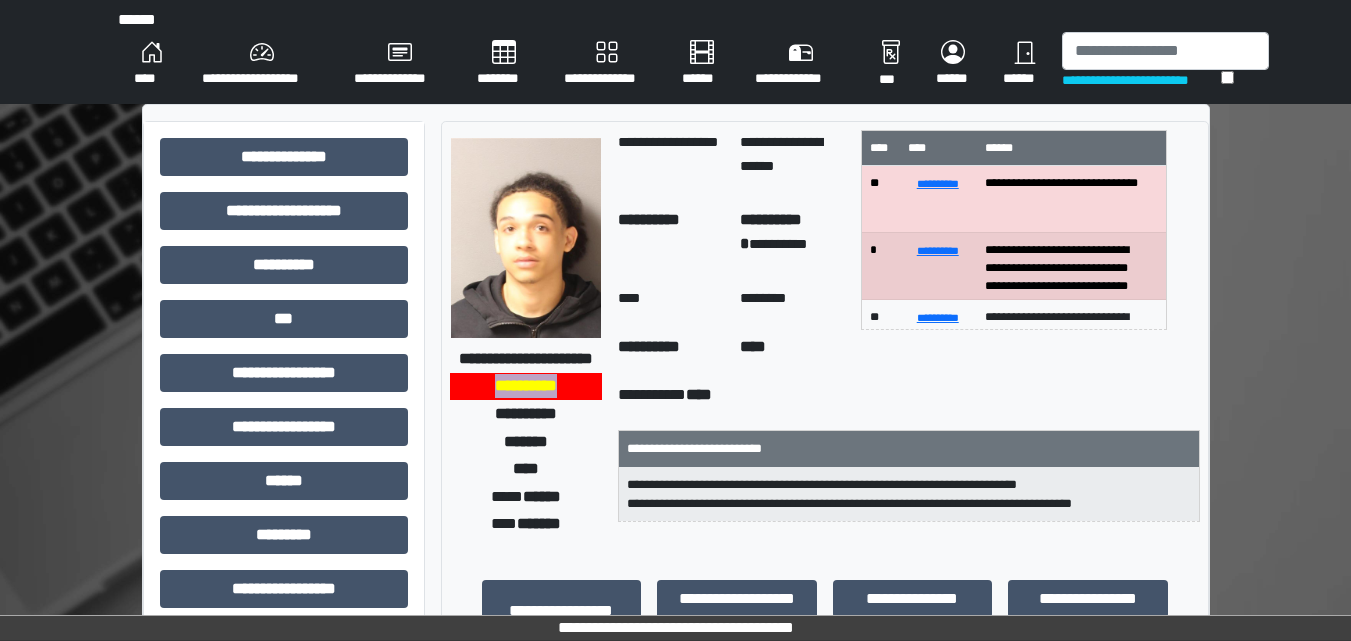 click on "**********" at bounding box center (526, 385) 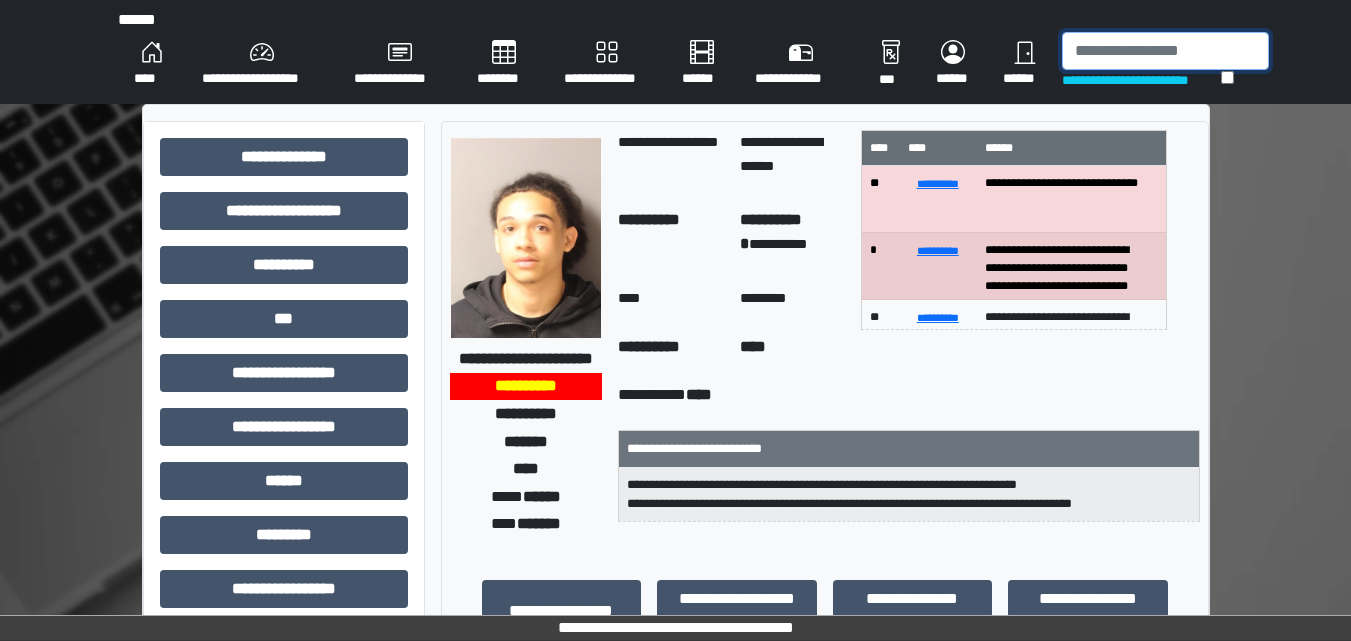 click at bounding box center (1165, 51) 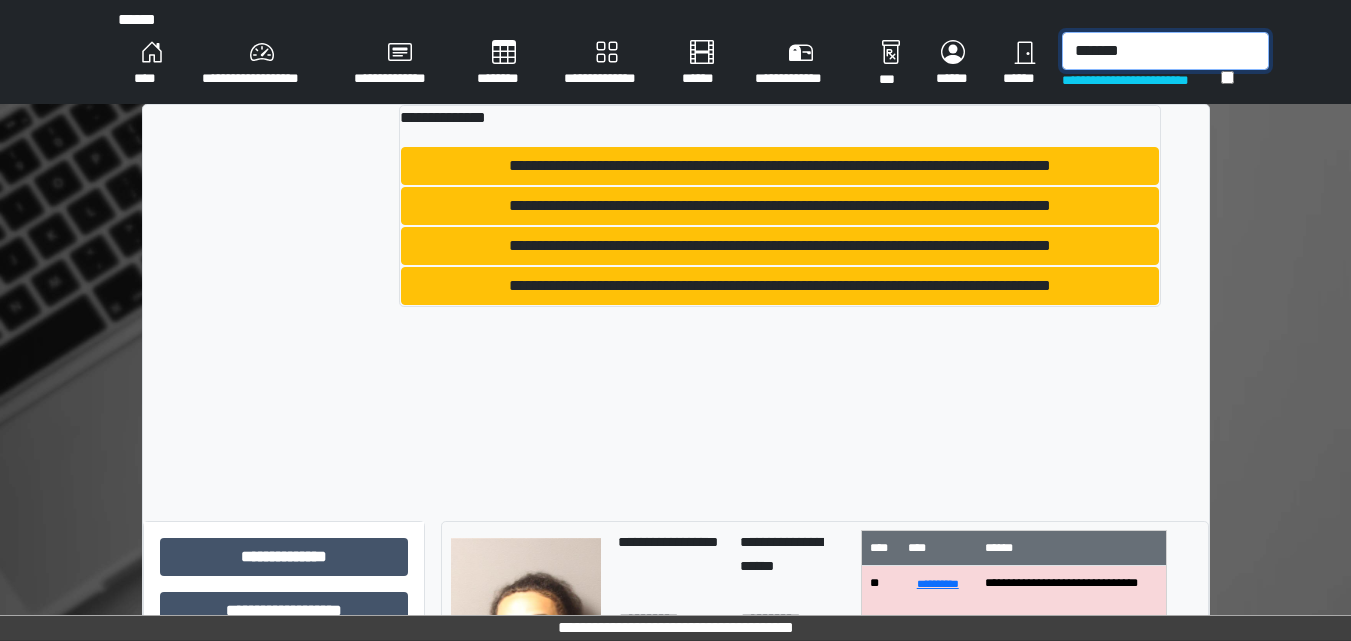 click on "*******" at bounding box center (1165, 51) 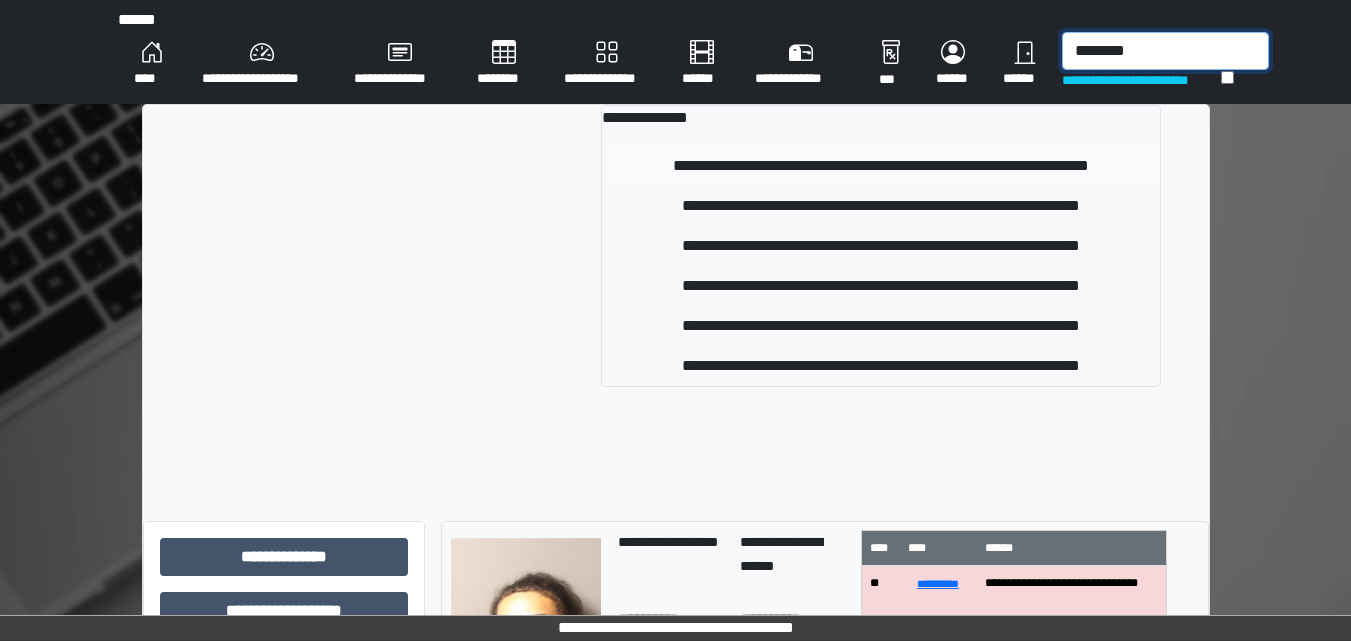 type on "********" 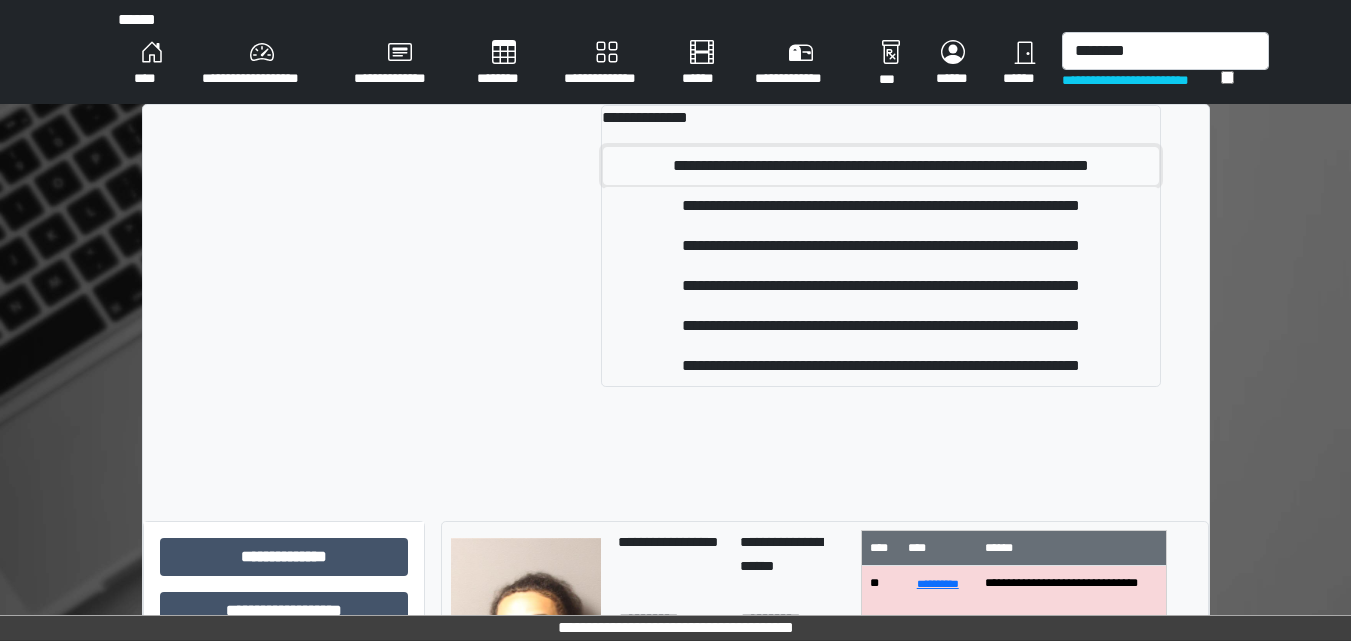 click on "**********" at bounding box center [880, 166] 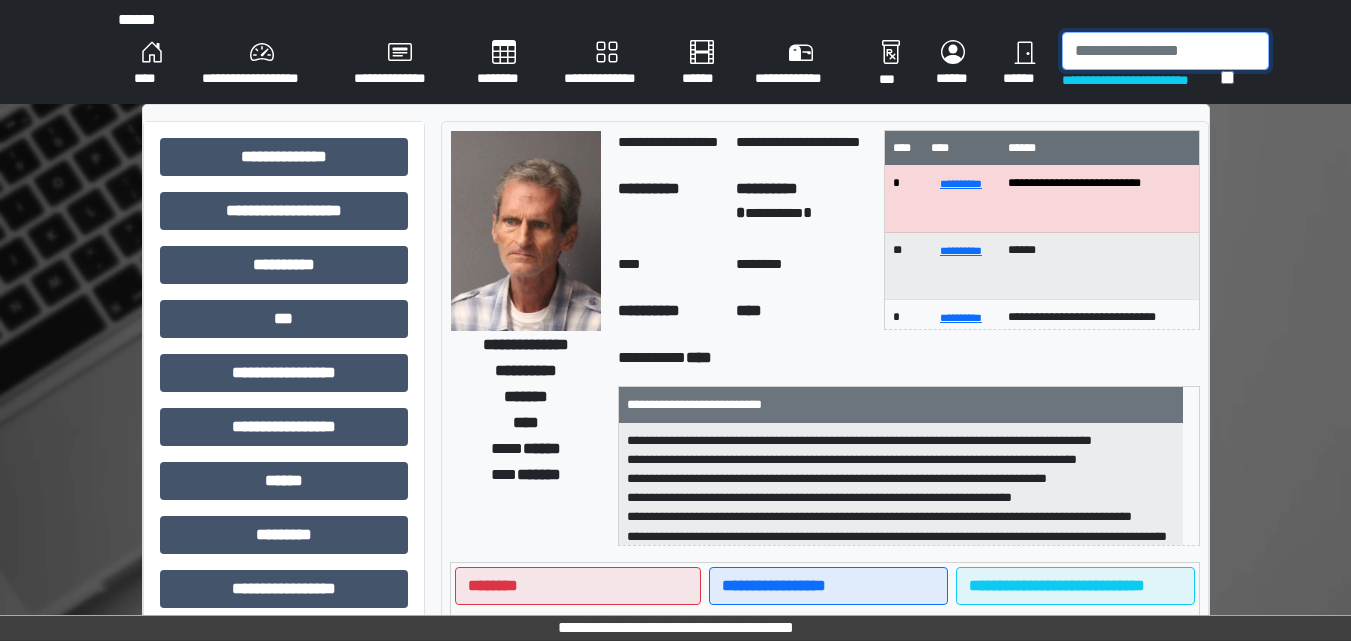 click at bounding box center (1165, 51) 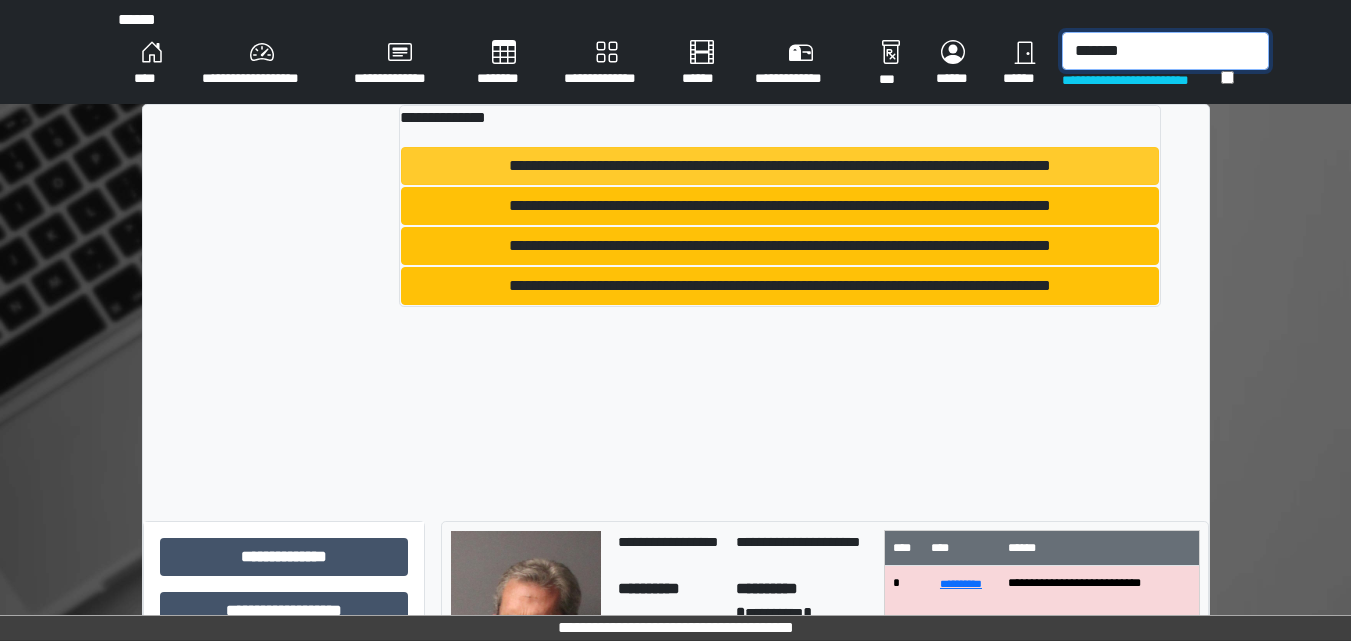 type on "*******" 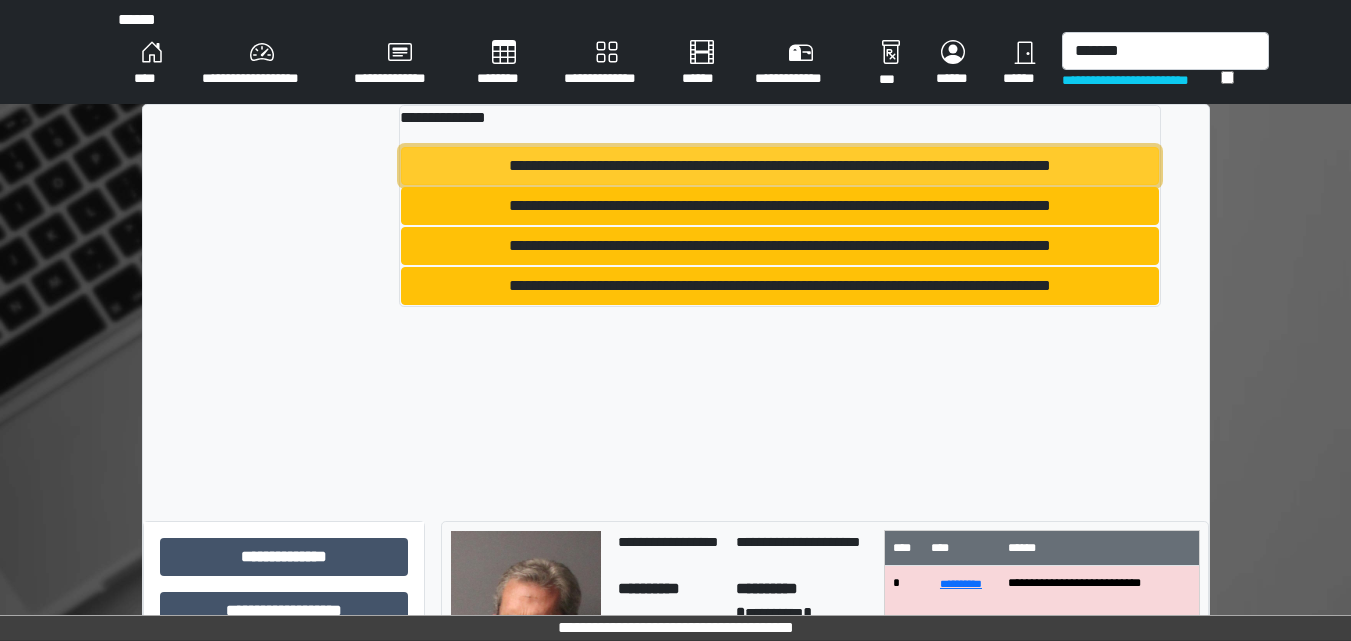 click on "**********" at bounding box center (779, 166) 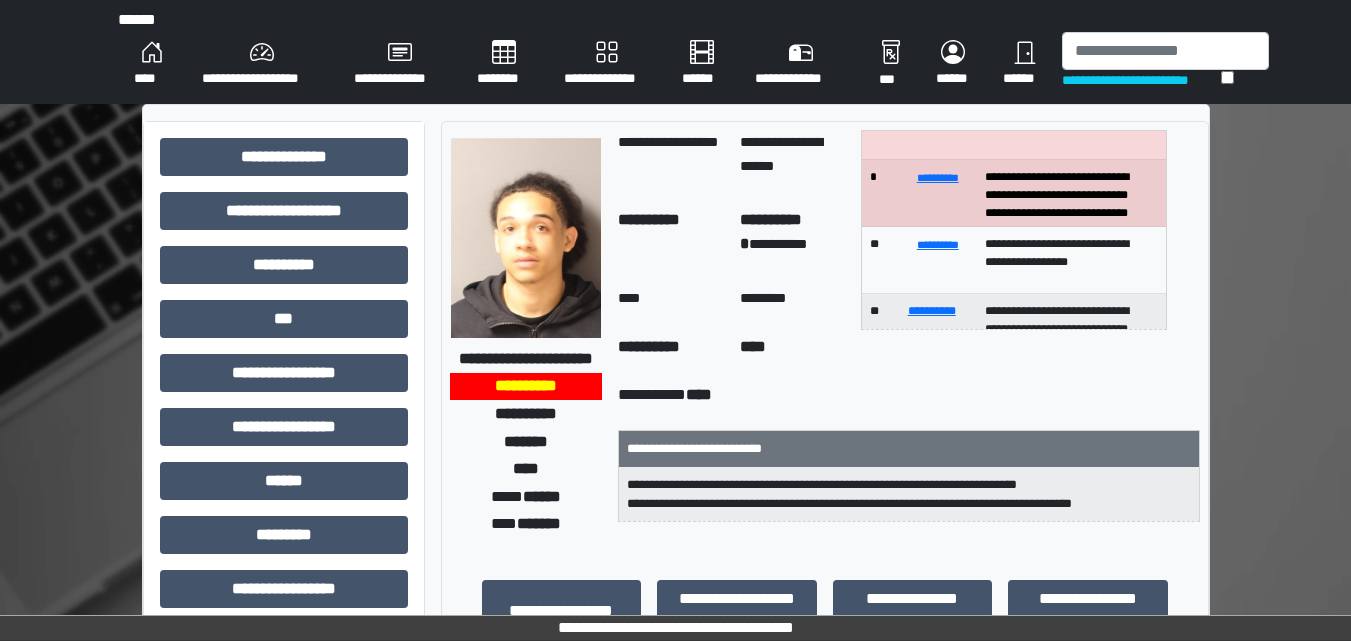 scroll, scrollTop: 0, scrollLeft: 0, axis: both 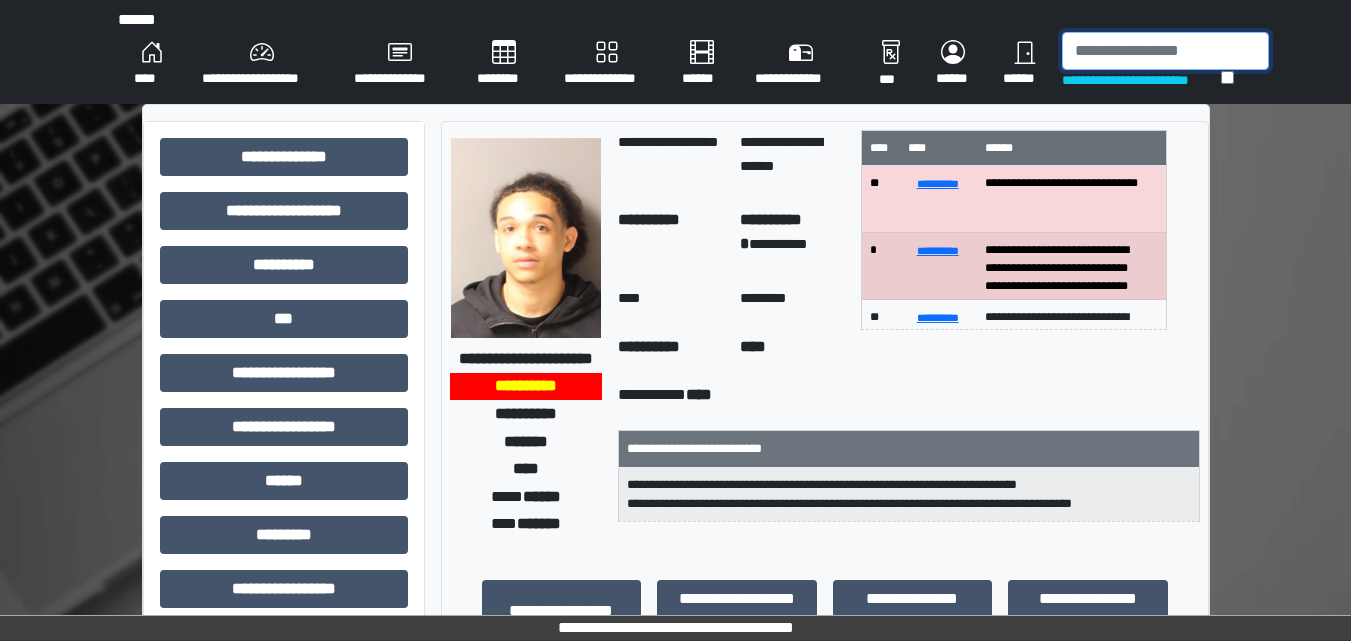 click at bounding box center (1165, 51) 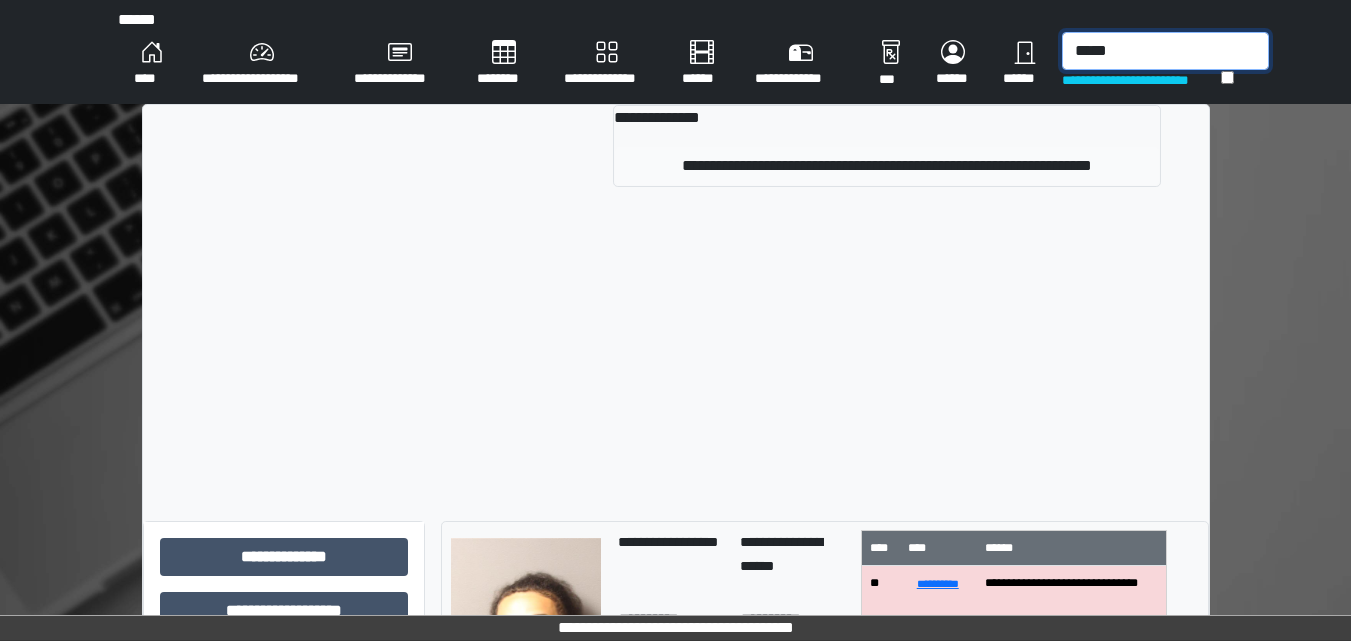 type on "*****" 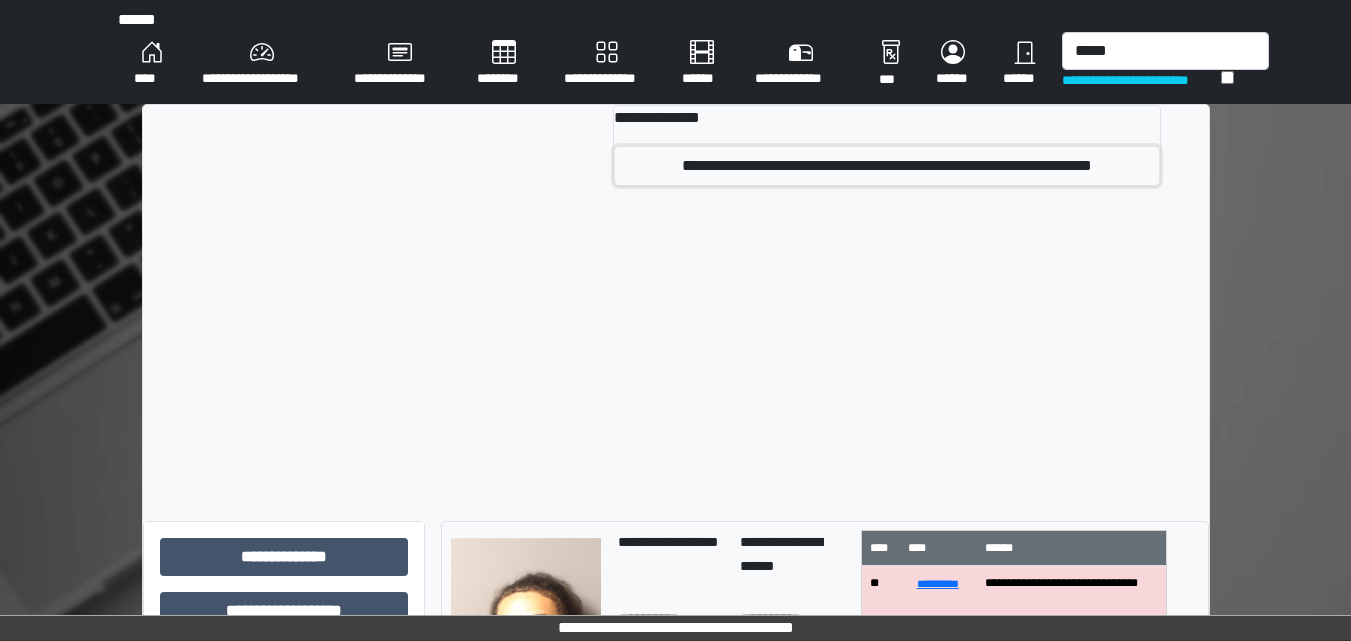 click on "**********" at bounding box center (886, 166) 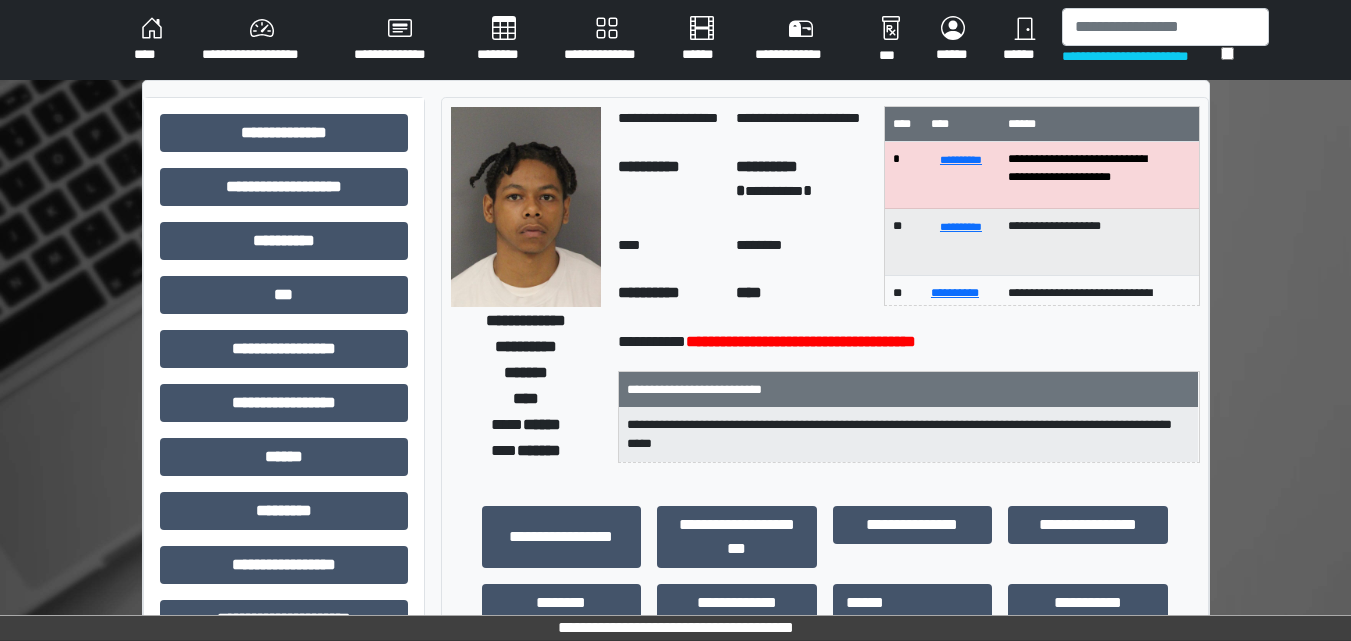 scroll, scrollTop: 0, scrollLeft: 0, axis: both 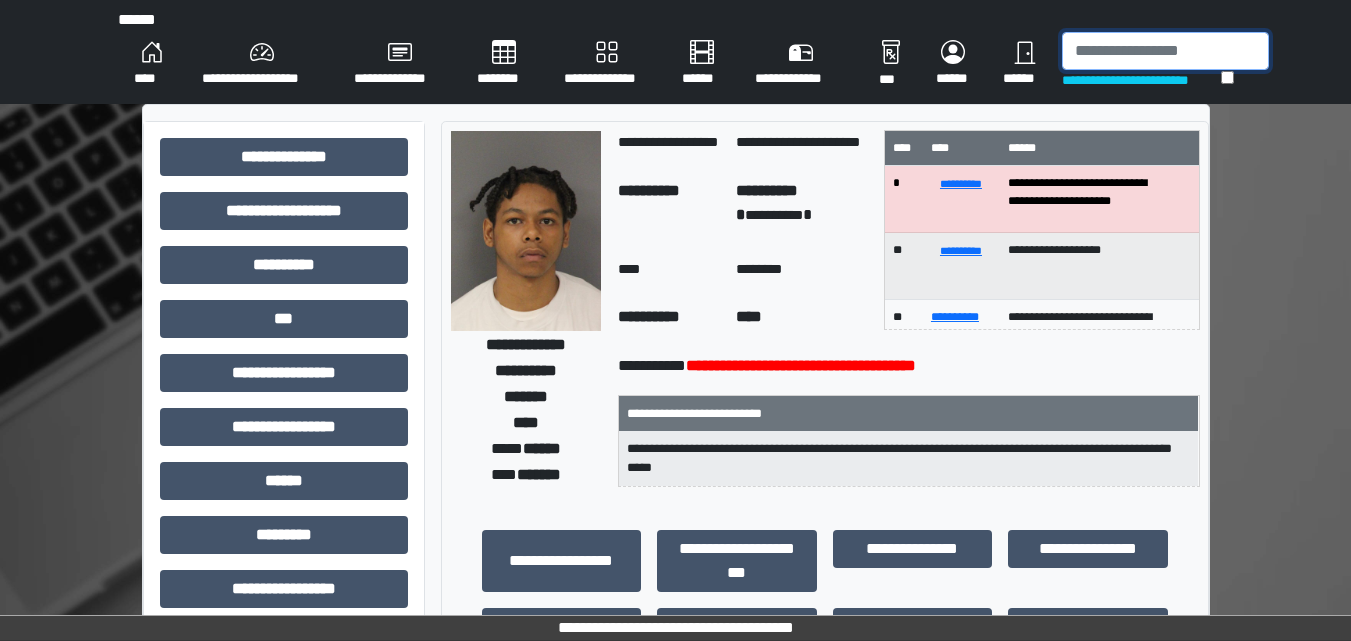 click at bounding box center [1165, 51] 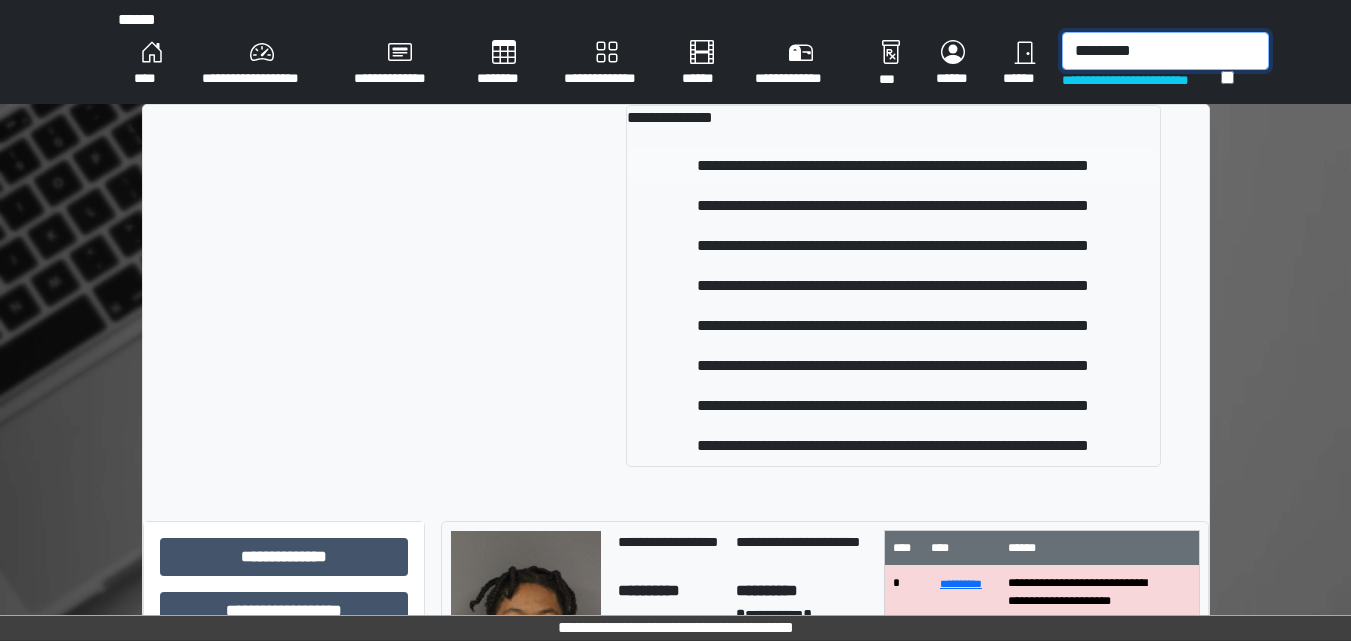 type on "*********" 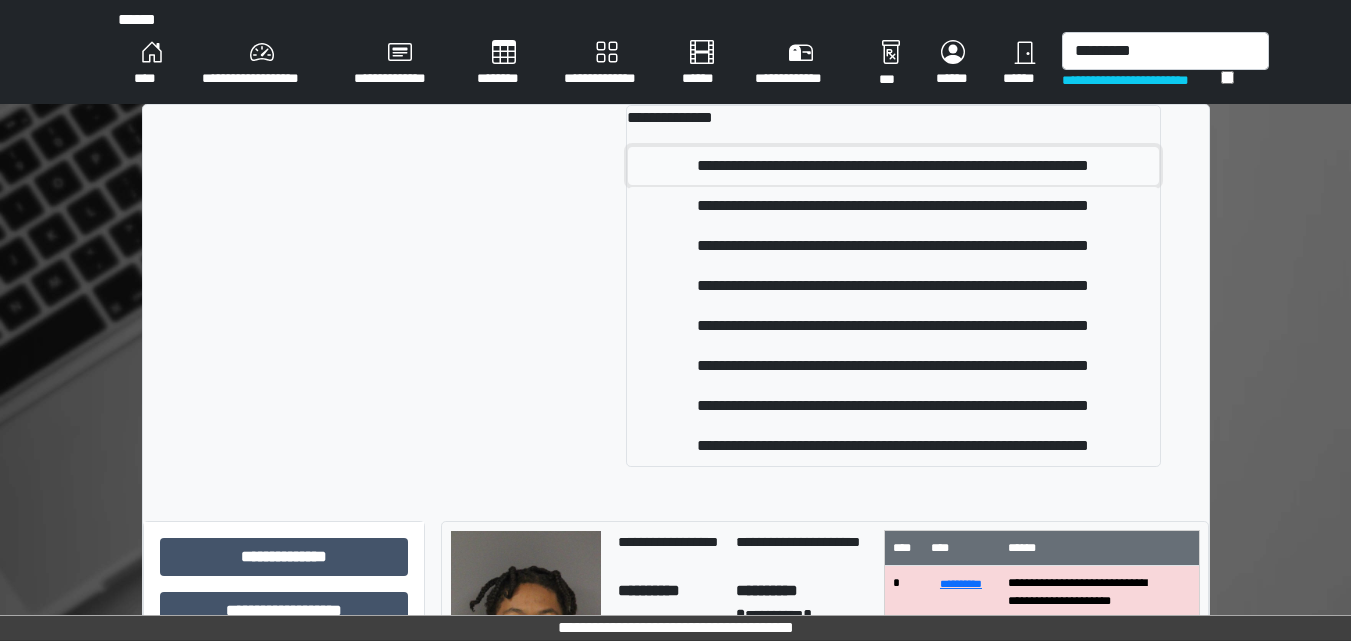 click on "**********" at bounding box center [893, 166] 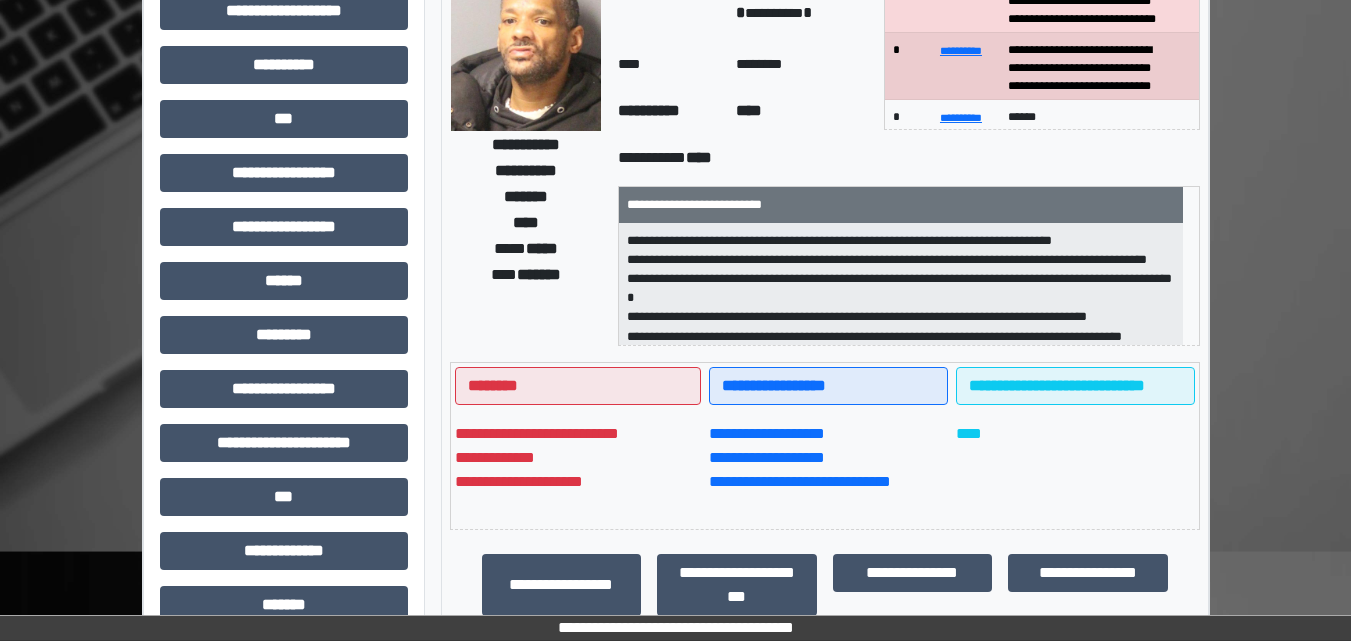 scroll, scrollTop: 0, scrollLeft: 0, axis: both 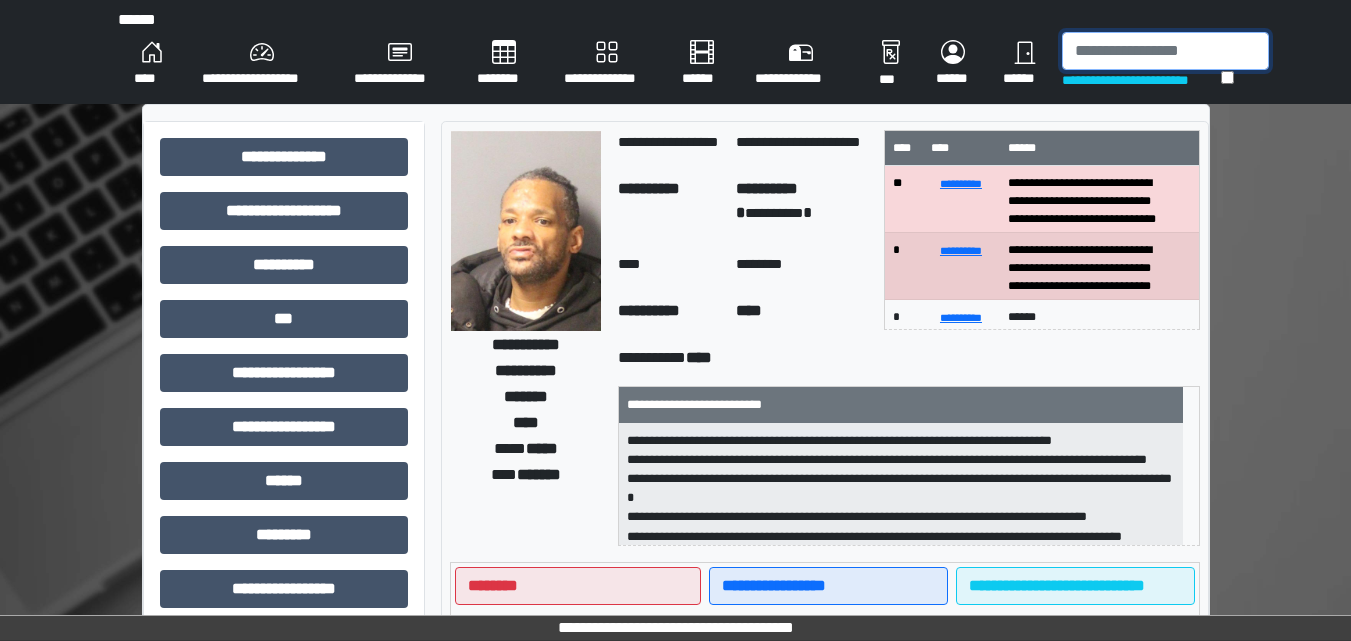 click at bounding box center (1165, 51) 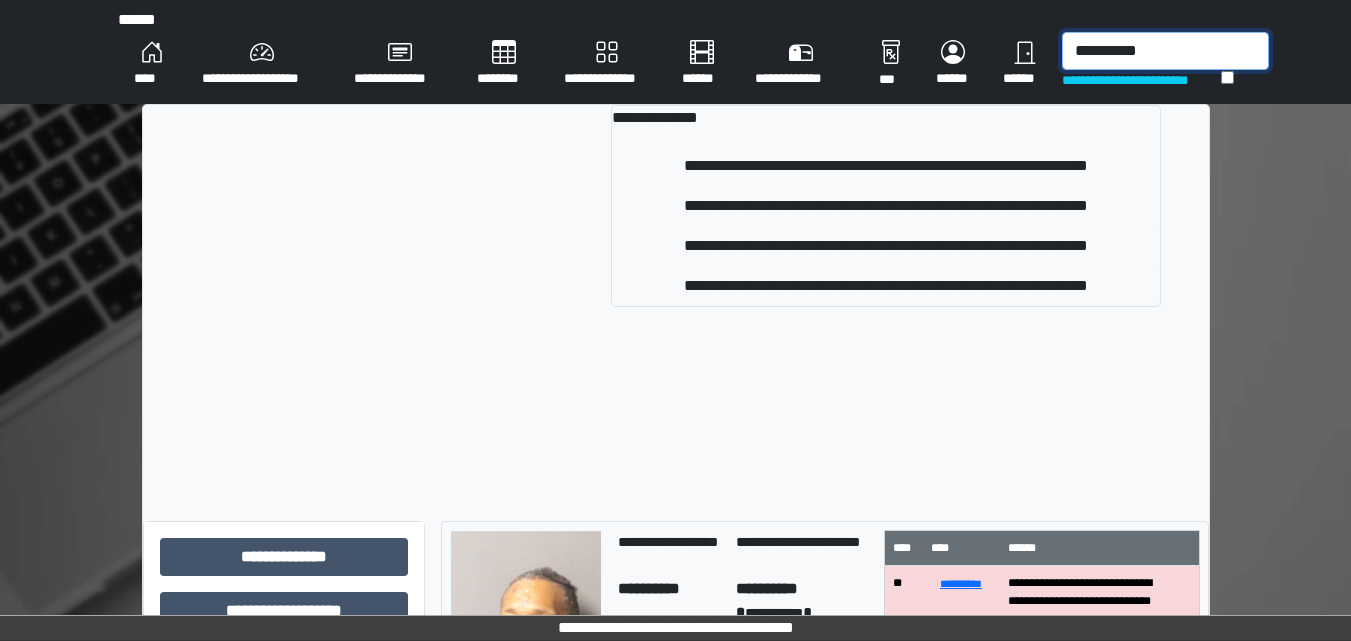 type on "**********" 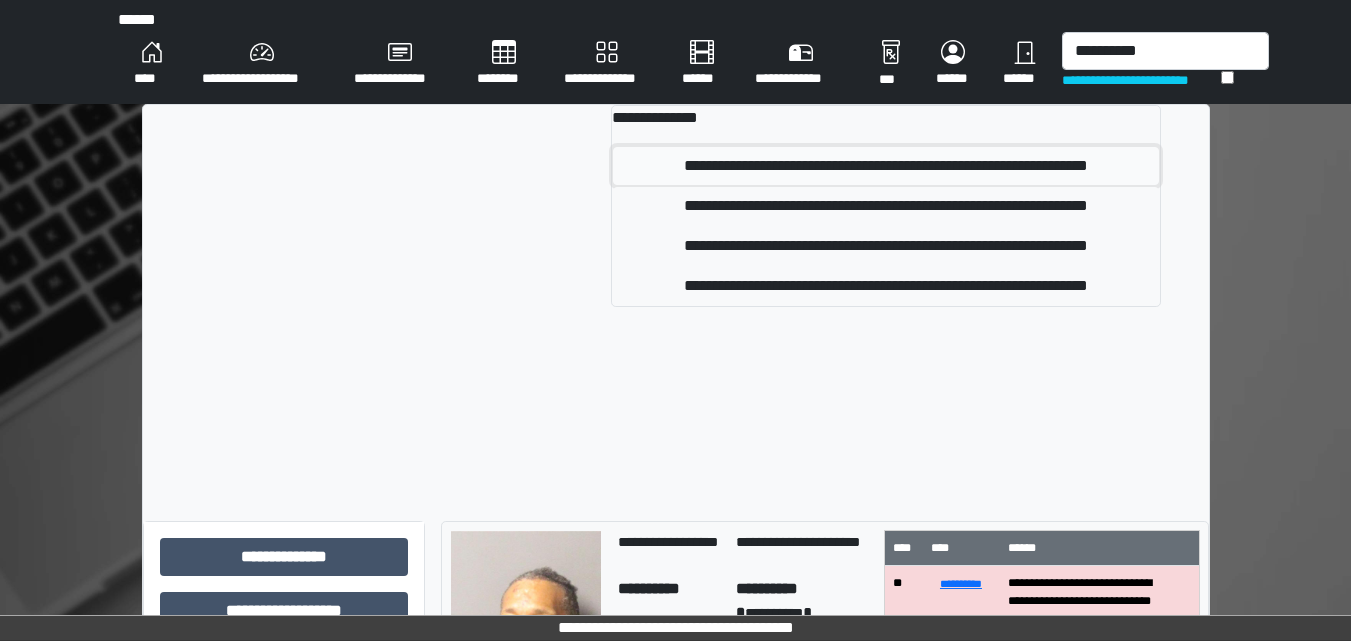 click on "**********" at bounding box center [886, 166] 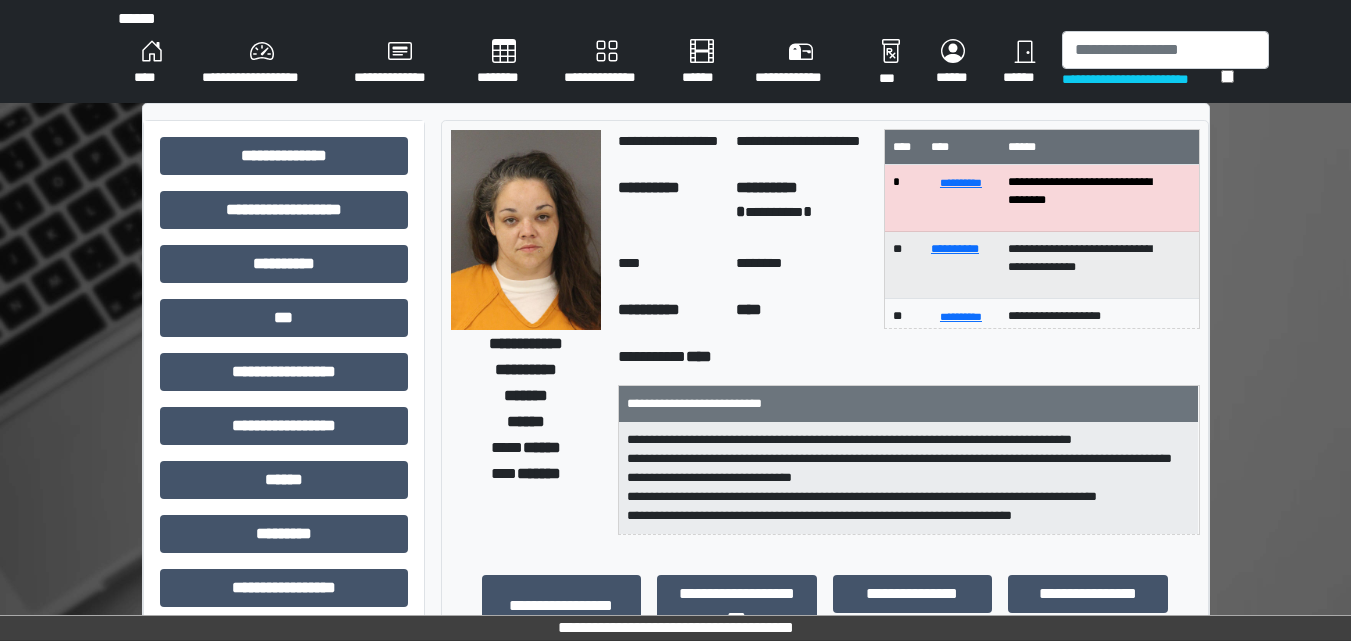 scroll, scrollTop: 0, scrollLeft: 0, axis: both 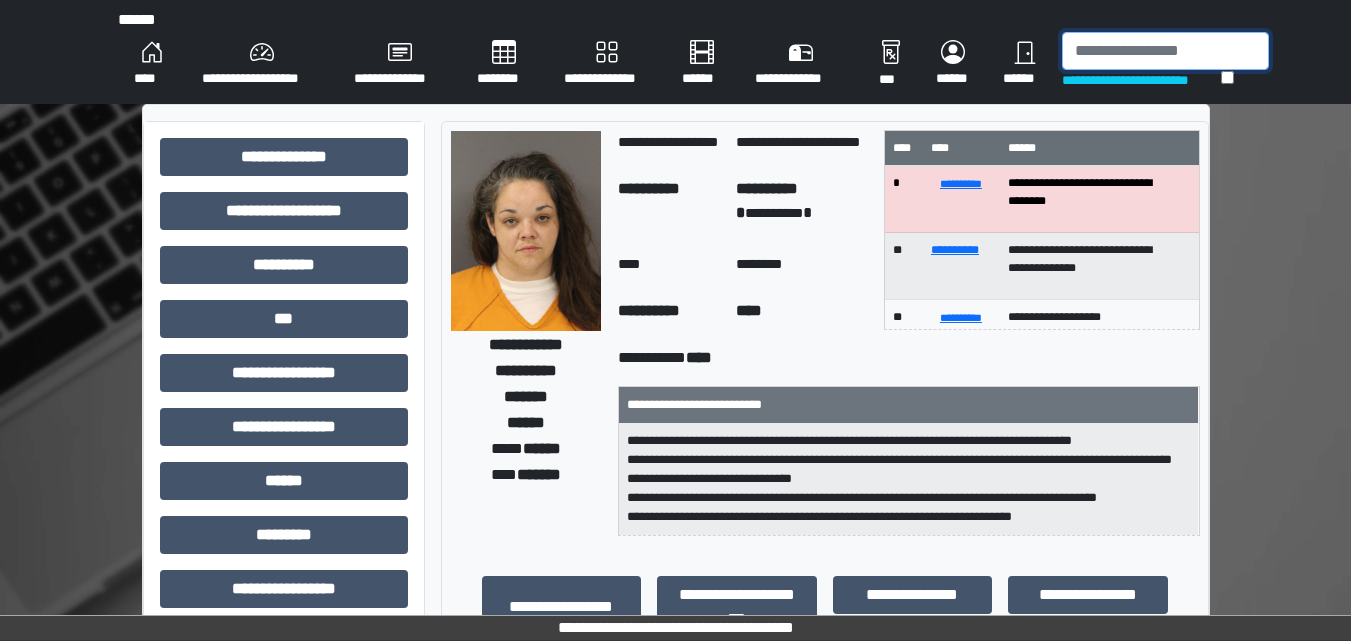 click at bounding box center [1165, 51] 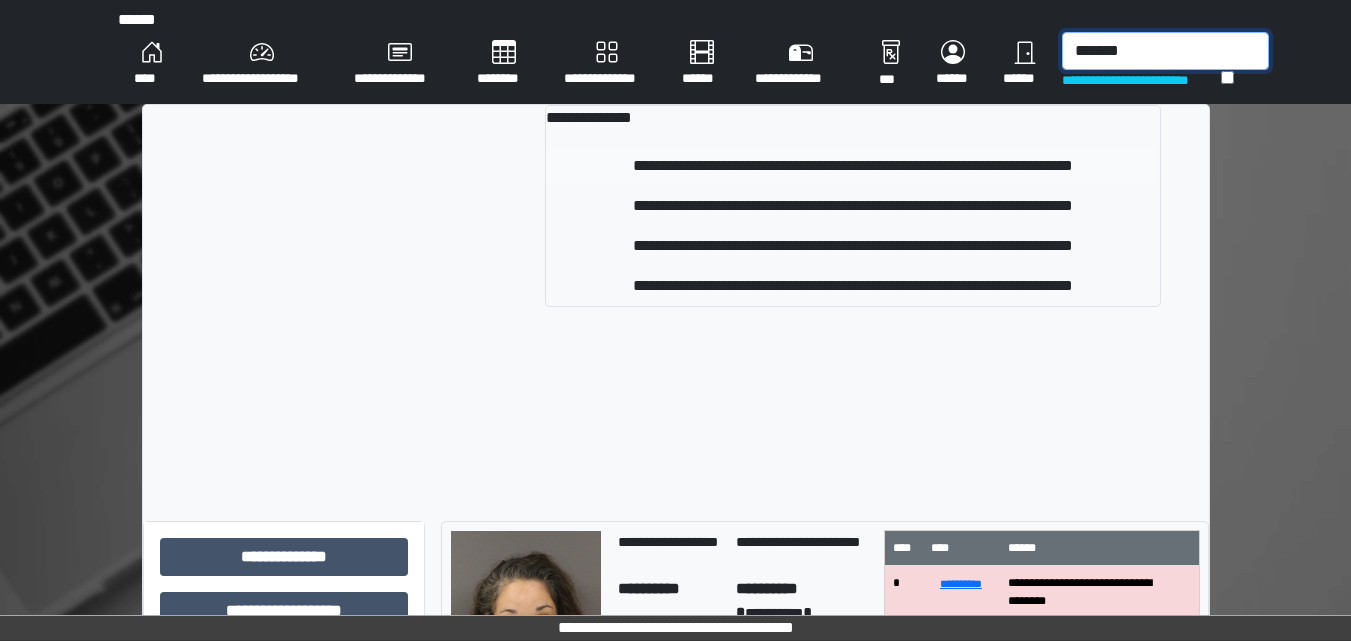 type on "*******" 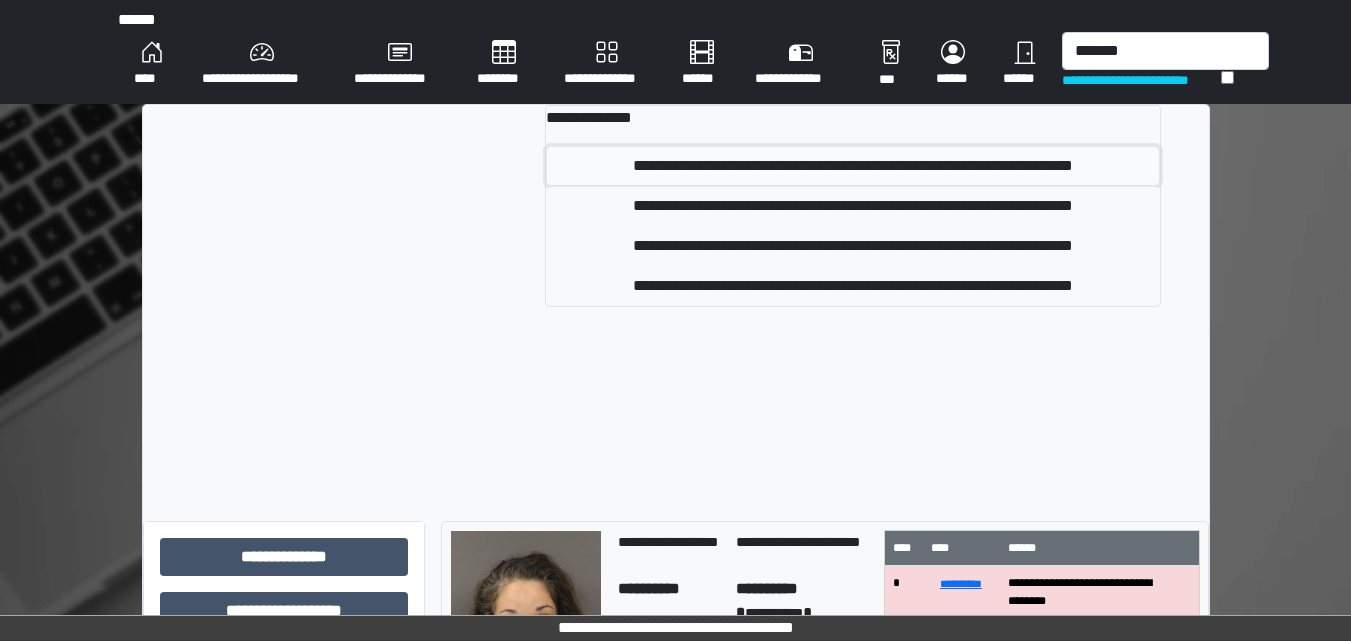 click on "**********" at bounding box center [853, 166] 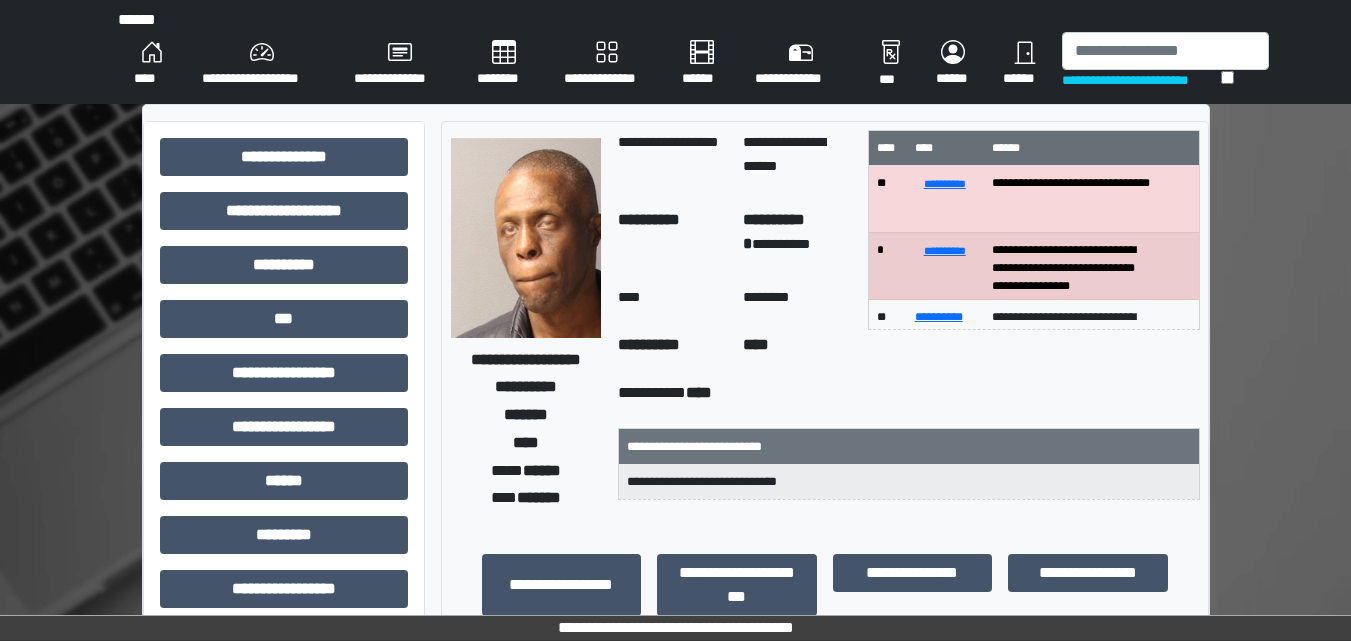 click at bounding box center (526, 238) 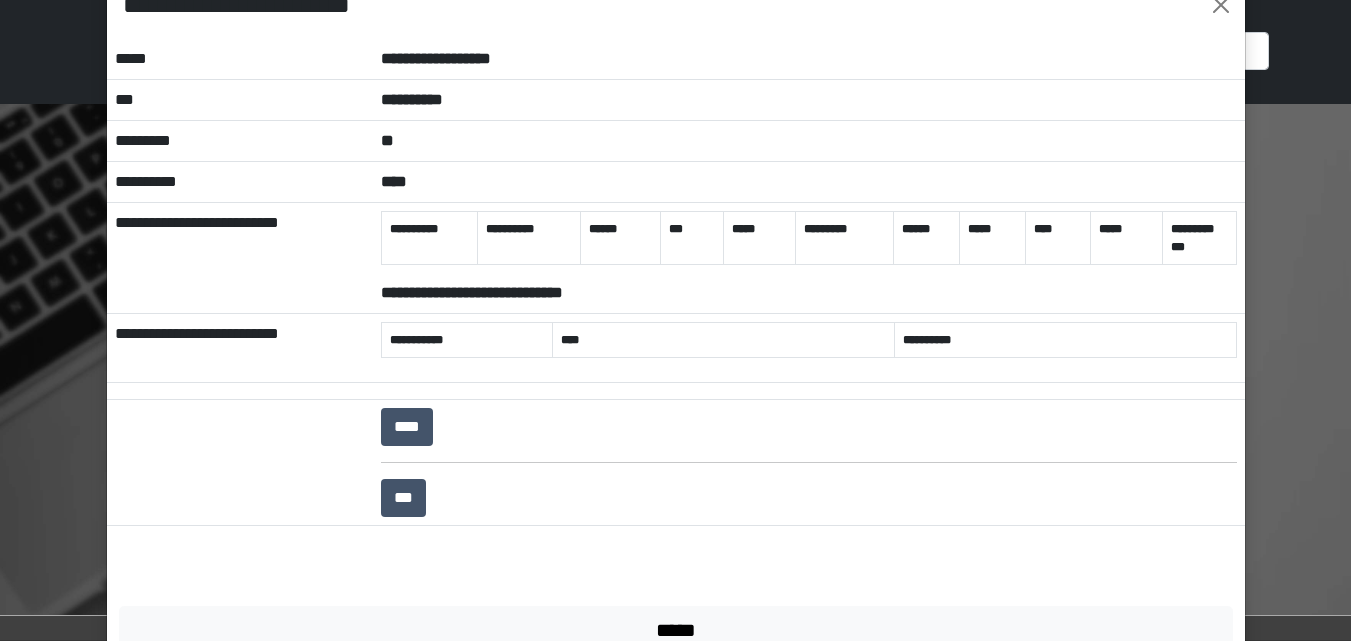 scroll, scrollTop: 0, scrollLeft: 0, axis: both 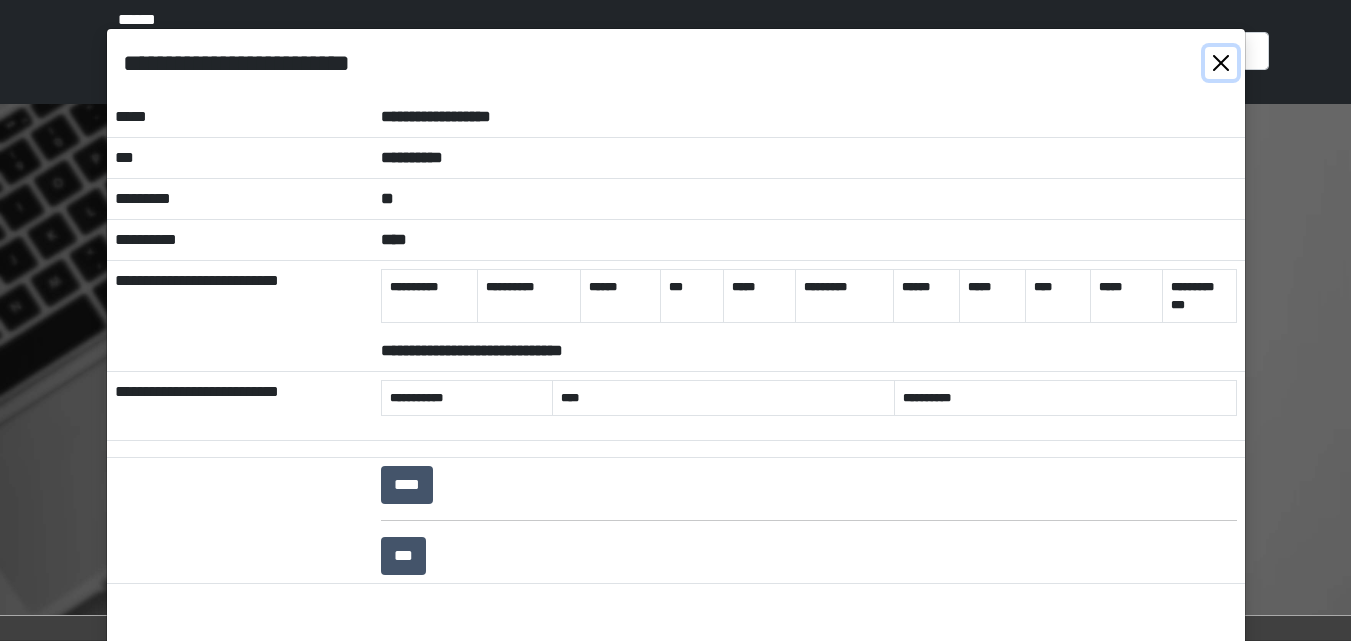 click at bounding box center [1221, 63] 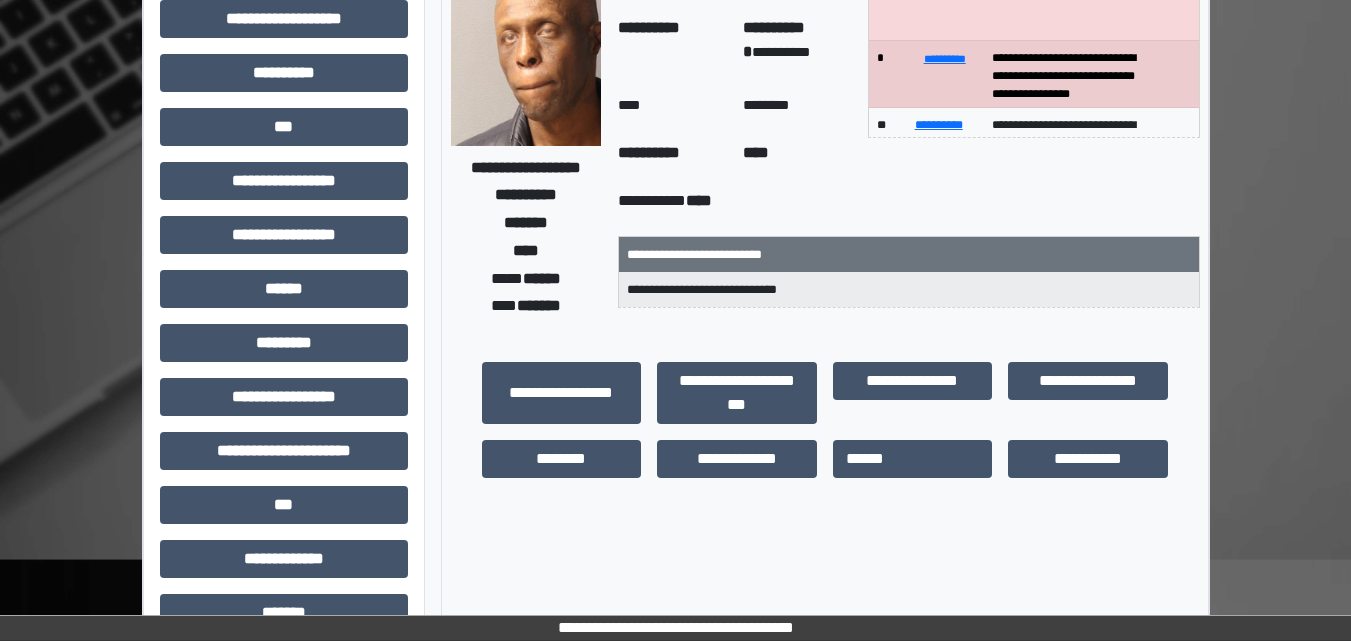 scroll, scrollTop: 0, scrollLeft: 0, axis: both 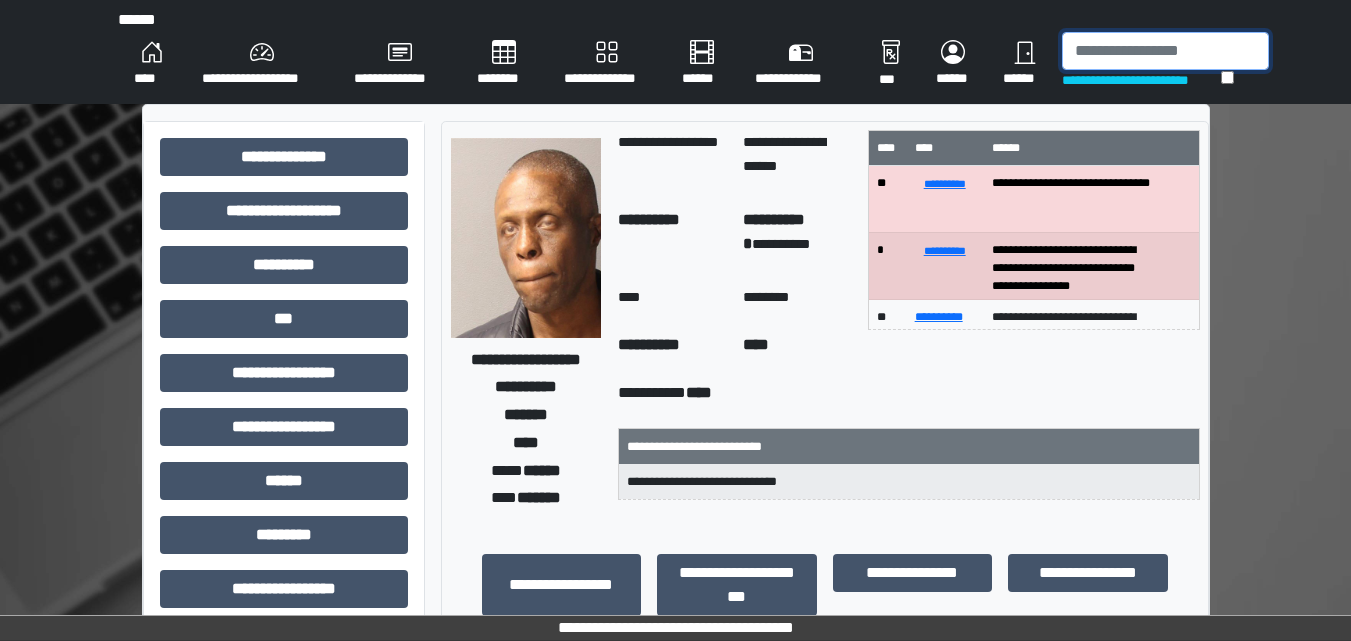click at bounding box center (1165, 51) 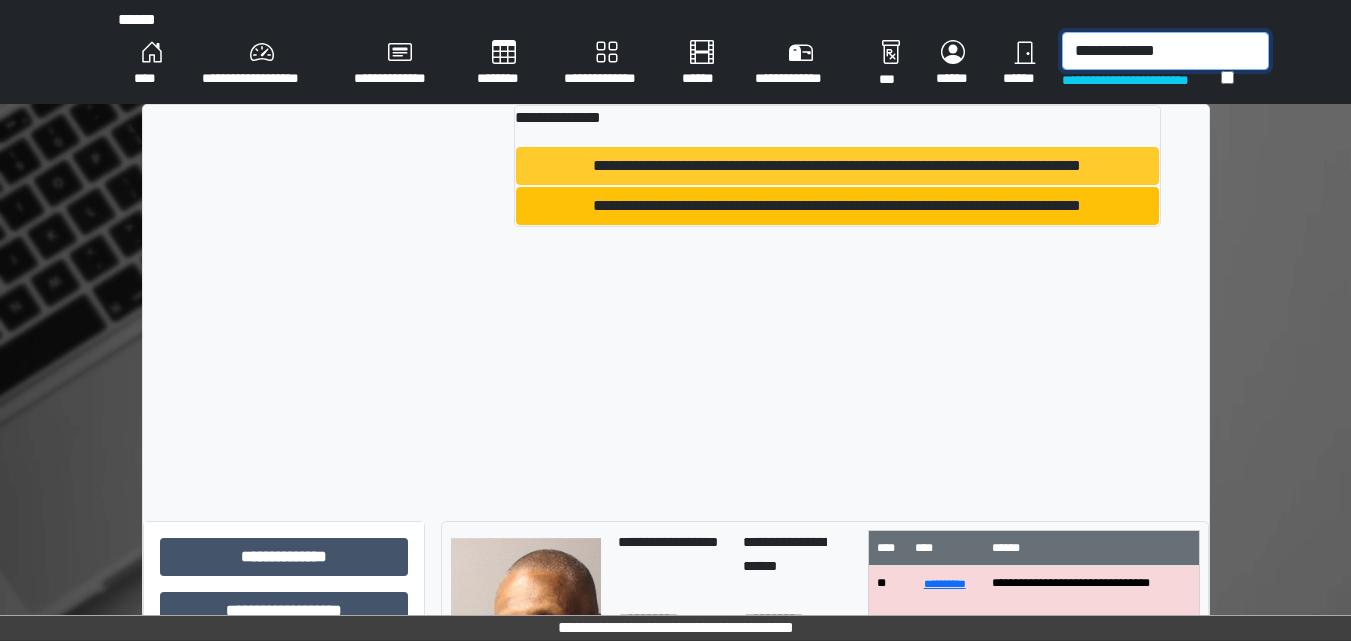 type on "**********" 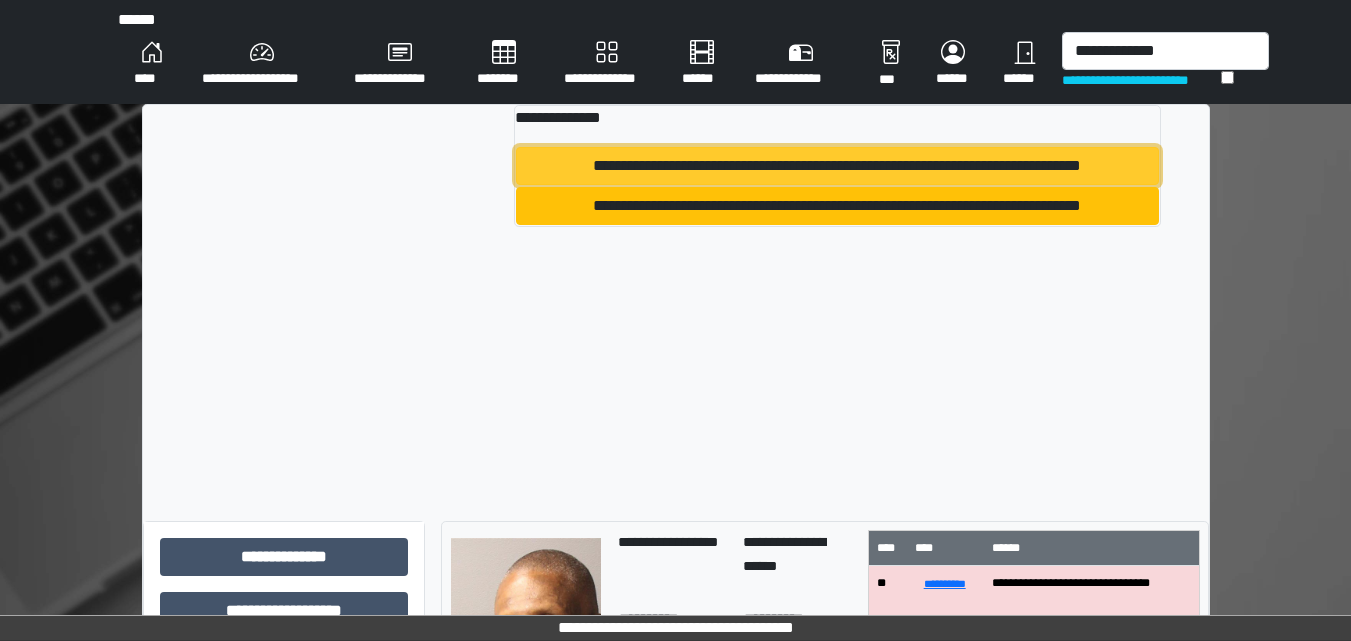 click on "**********" at bounding box center (837, 166) 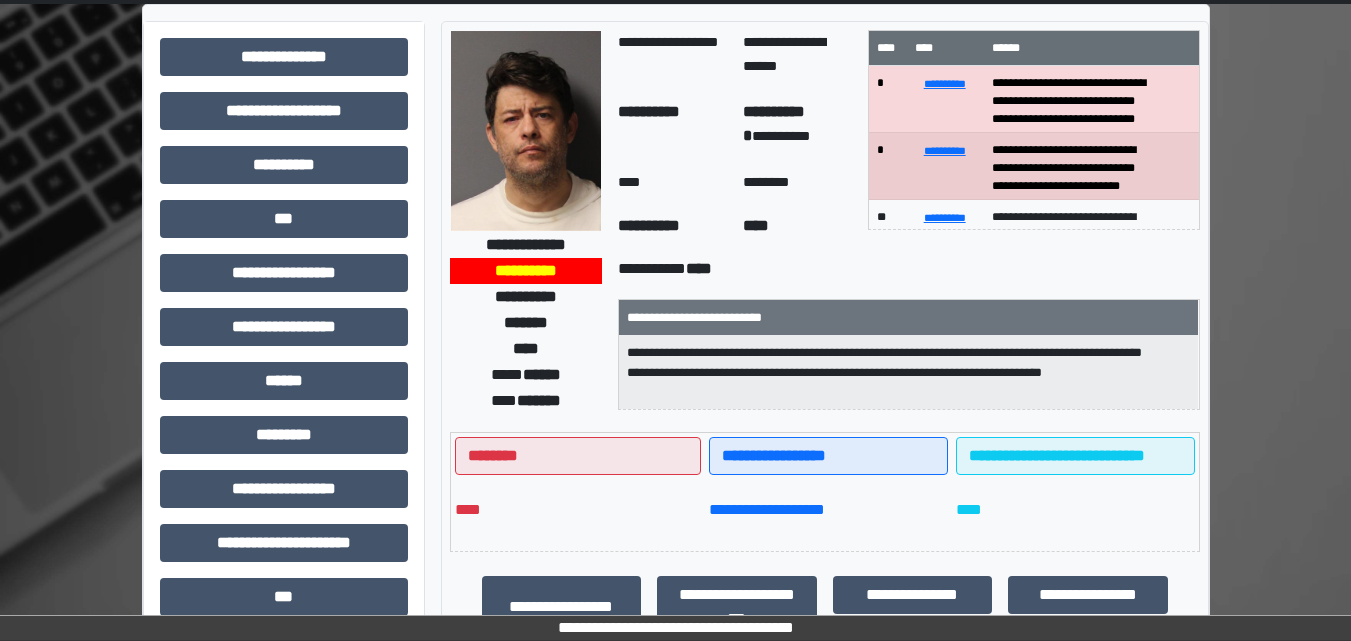 scroll, scrollTop: 0, scrollLeft: 0, axis: both 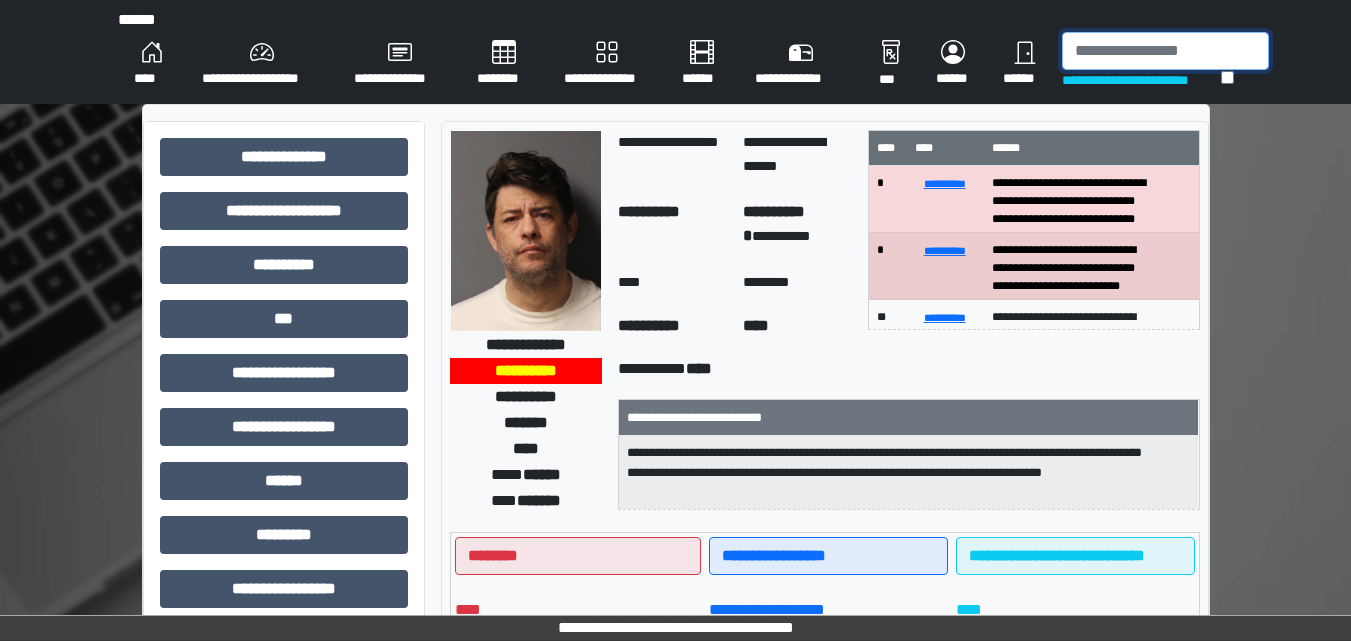 click at bounding box center [1165, 51] 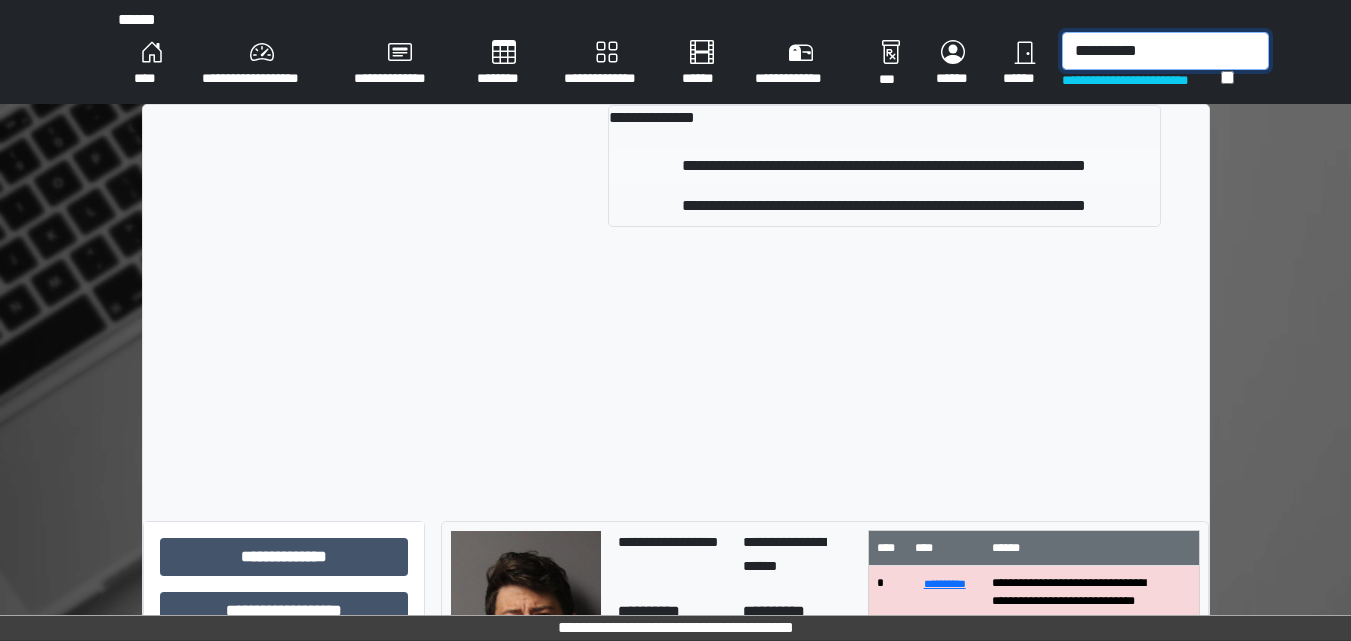 type on "**********" 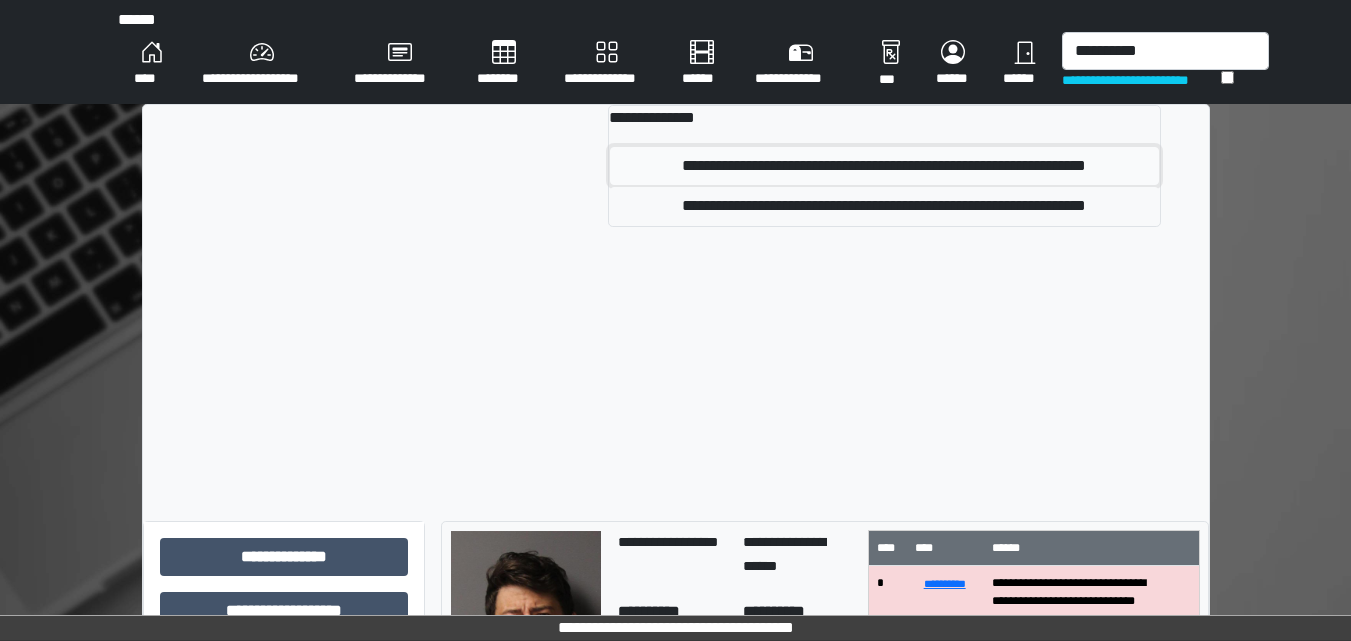 click on "**********" at bounding box center (884, 166) 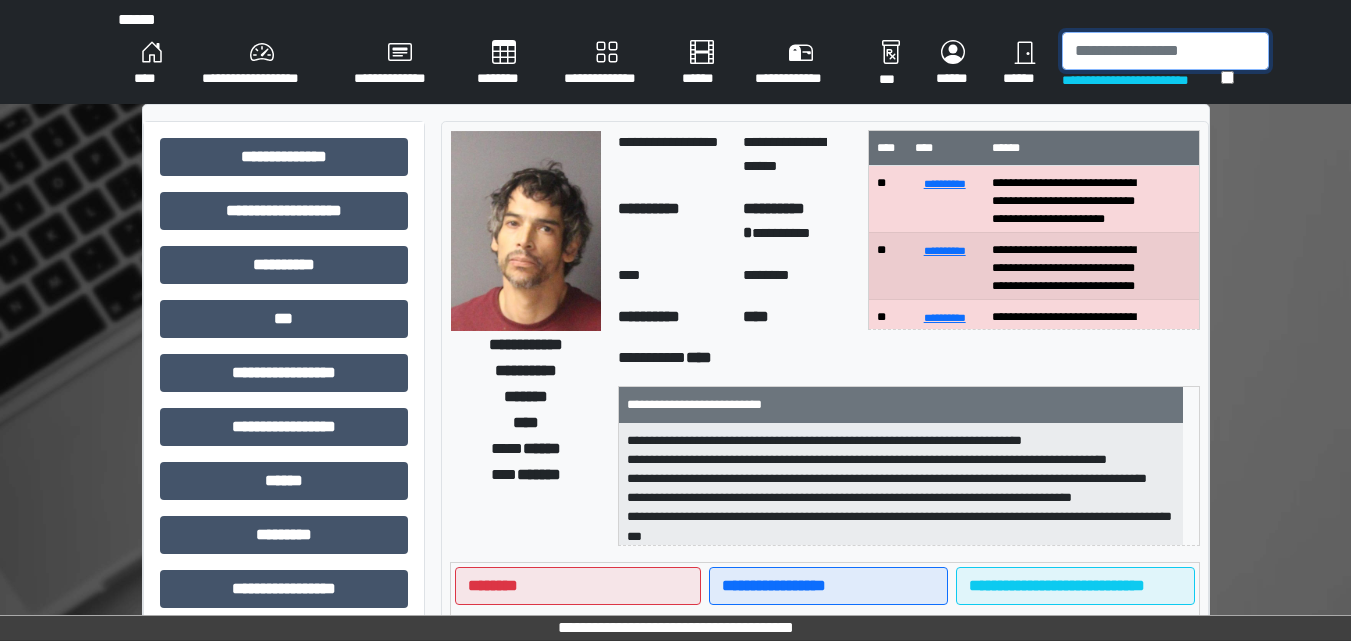 click at bounding box center [1165, 51] 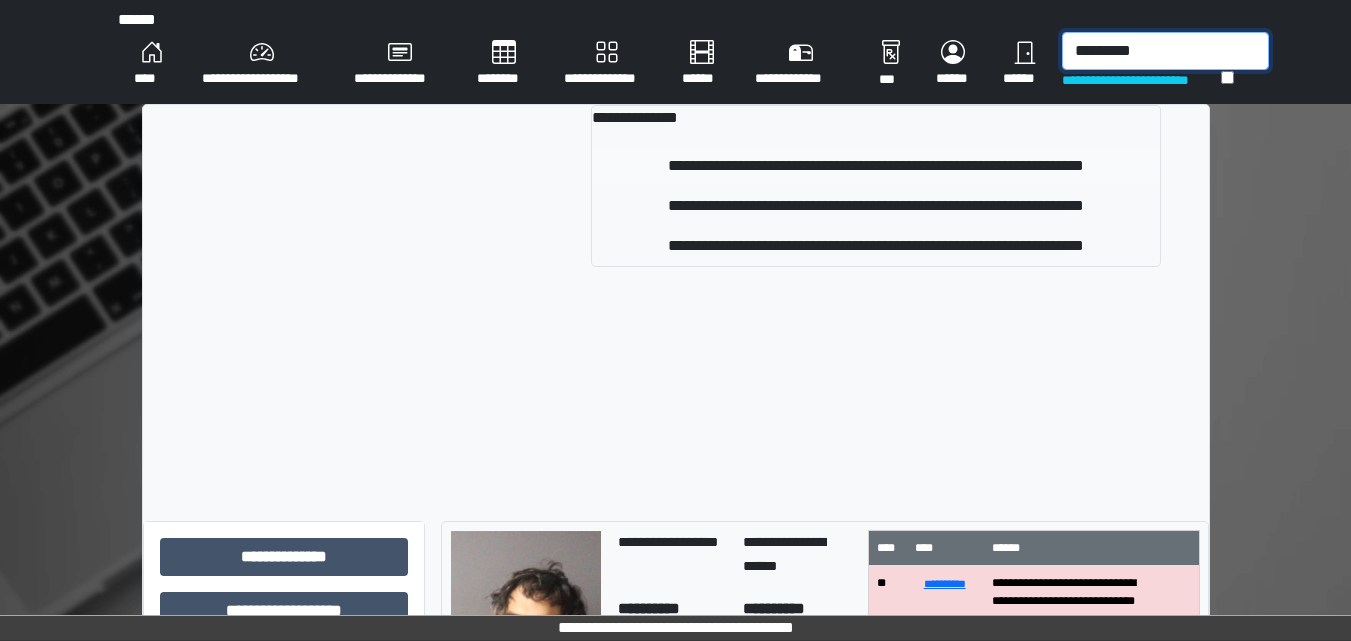 type on "*********" 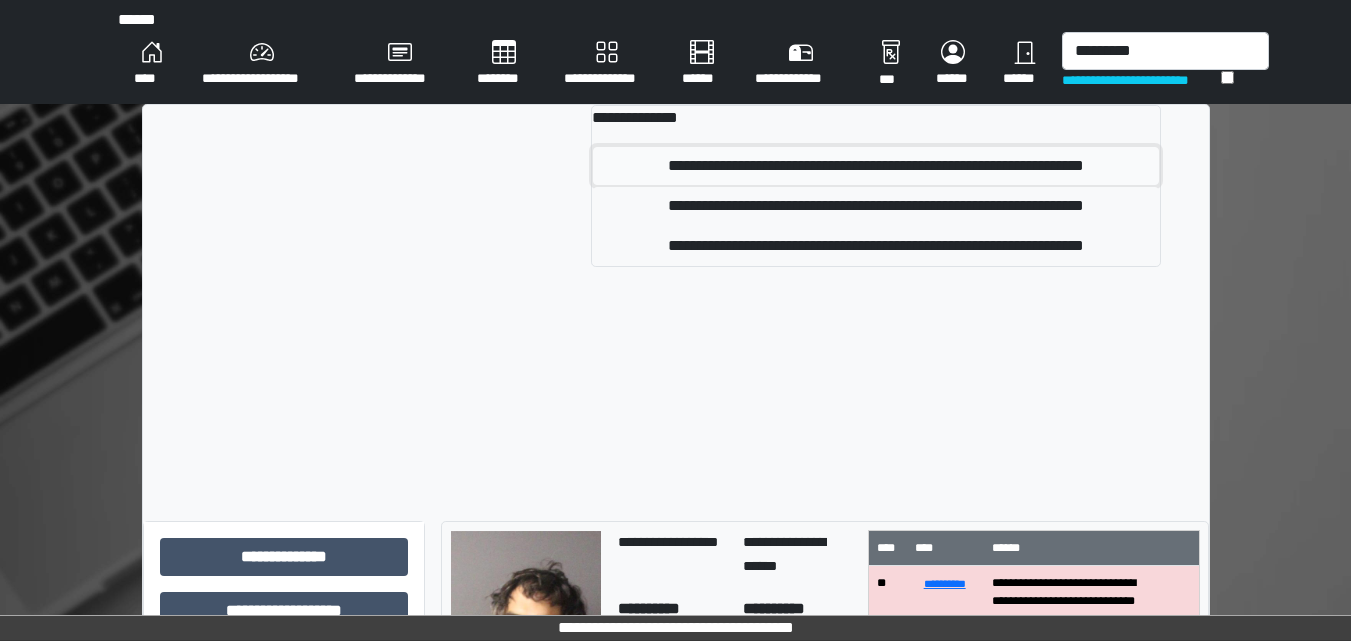 click on "**********" at bounding box center [875, 166] 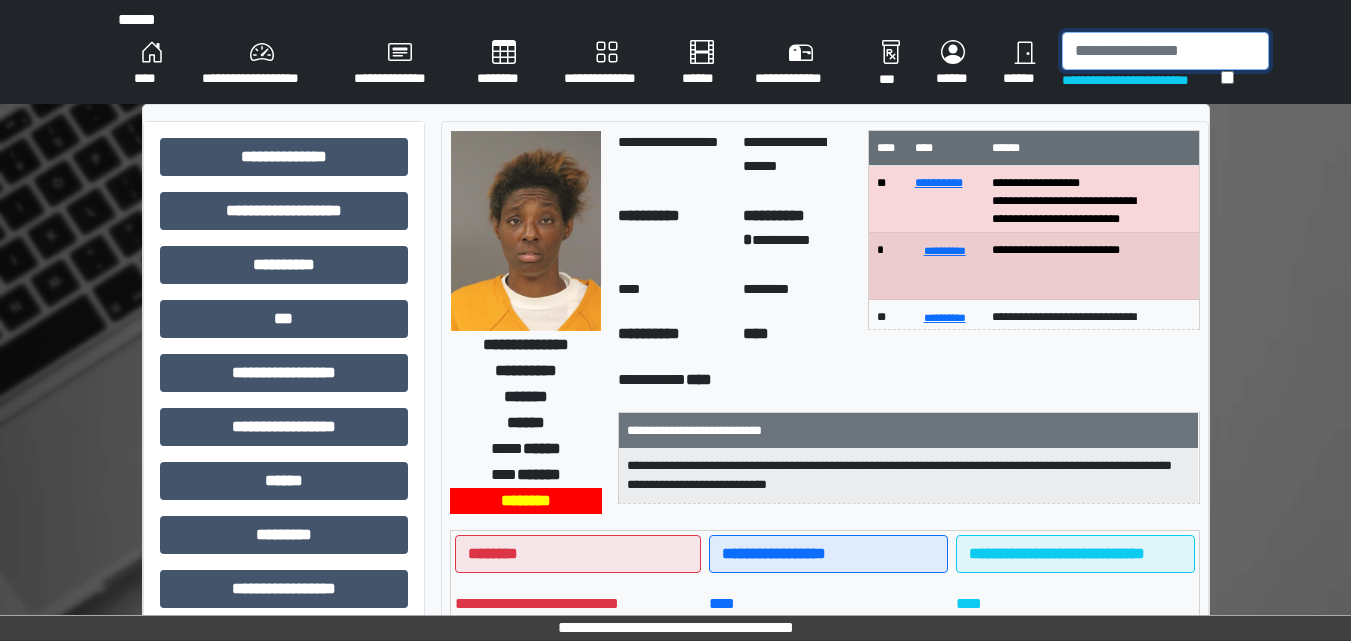 click at bounding box center [1165, 51] 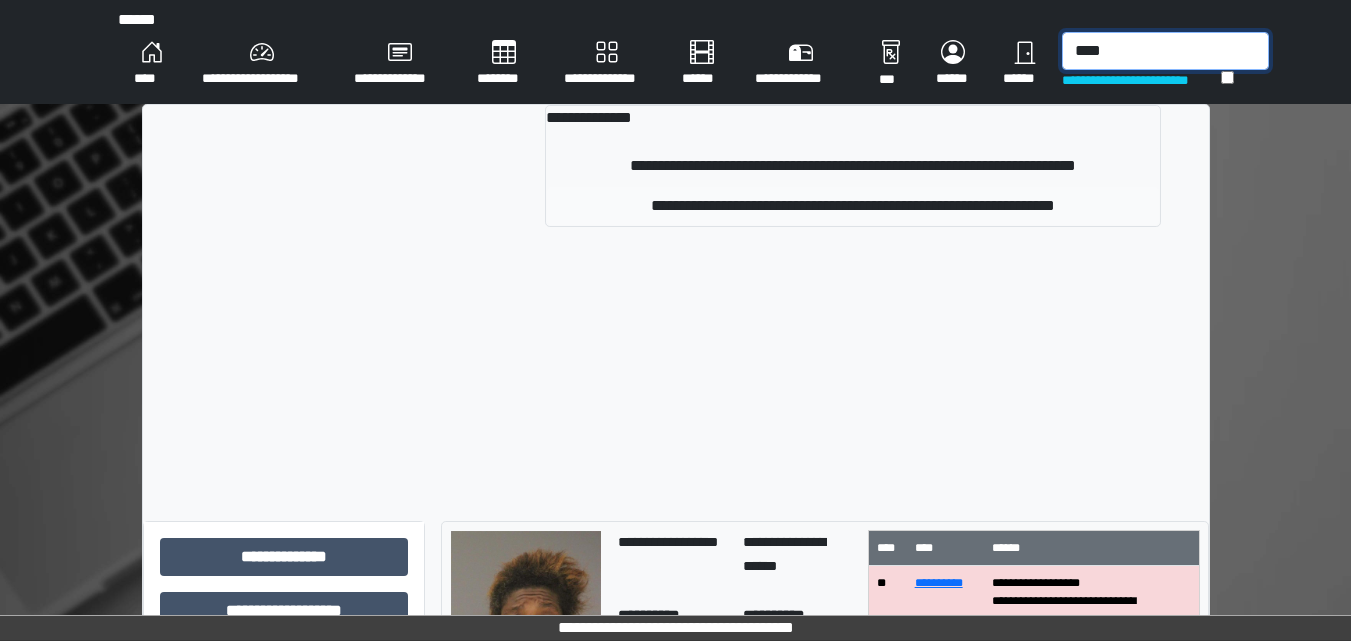 type on "****" 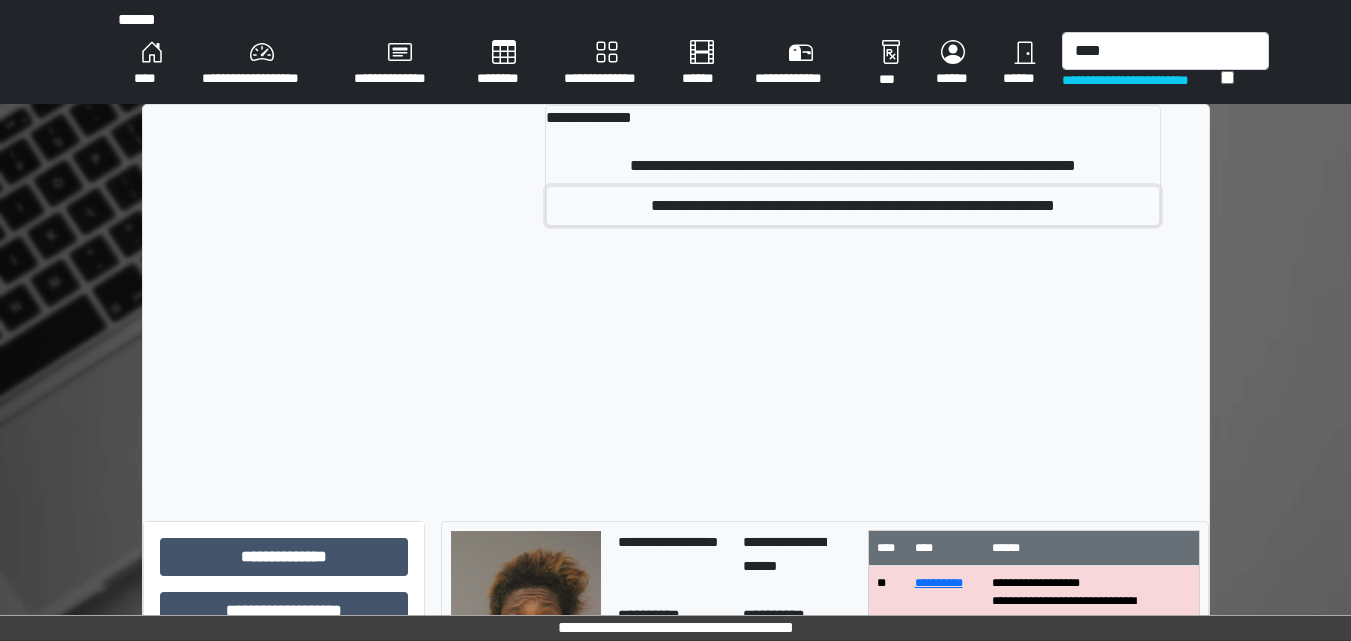 click on "**********" at bounding box center [853, 206] 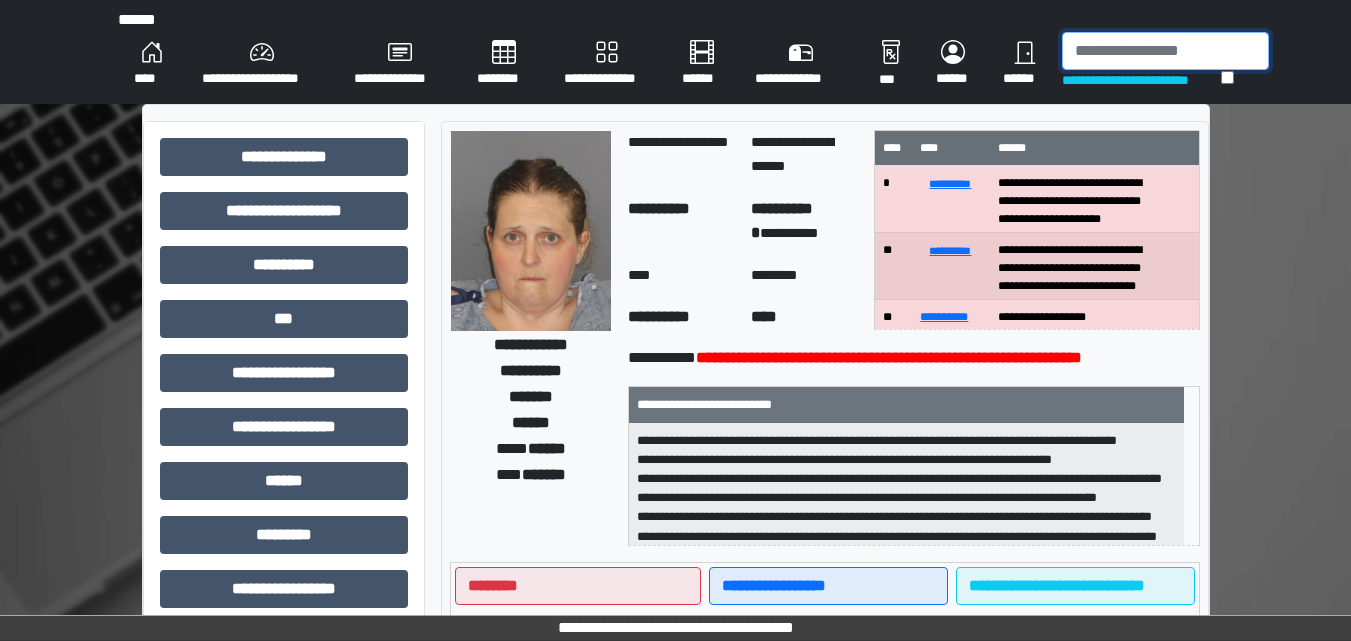 click at bounding box center [1165, 51] 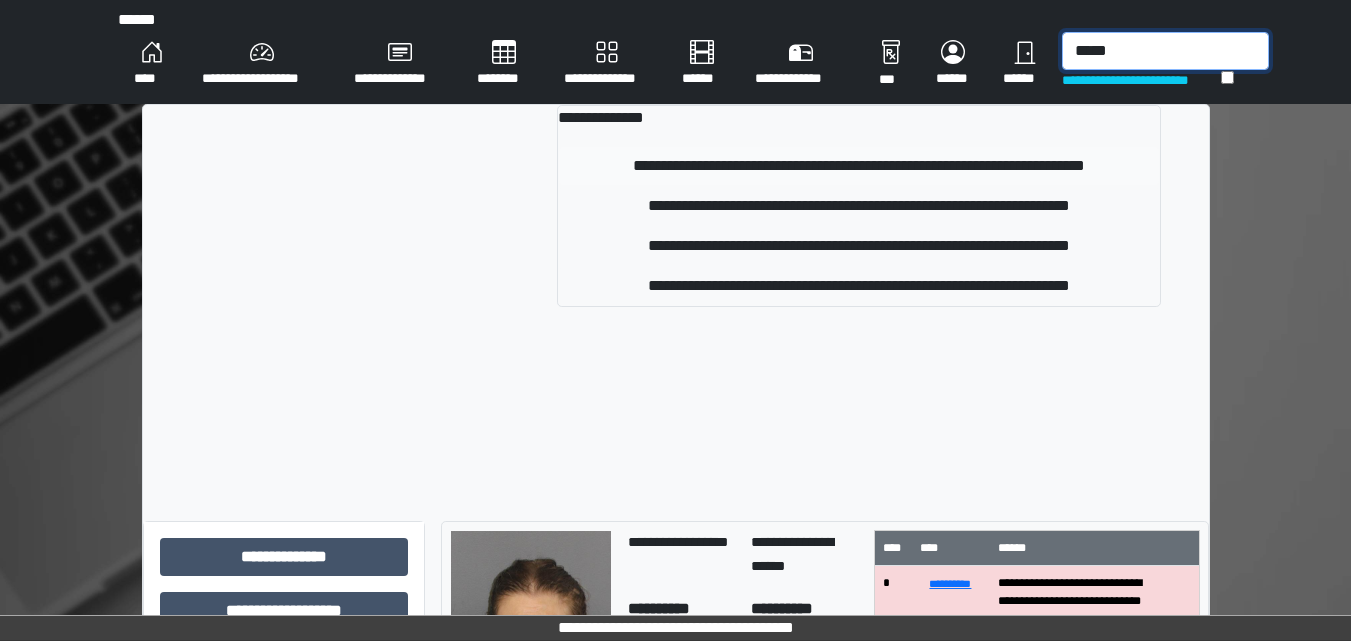 type on "*****" 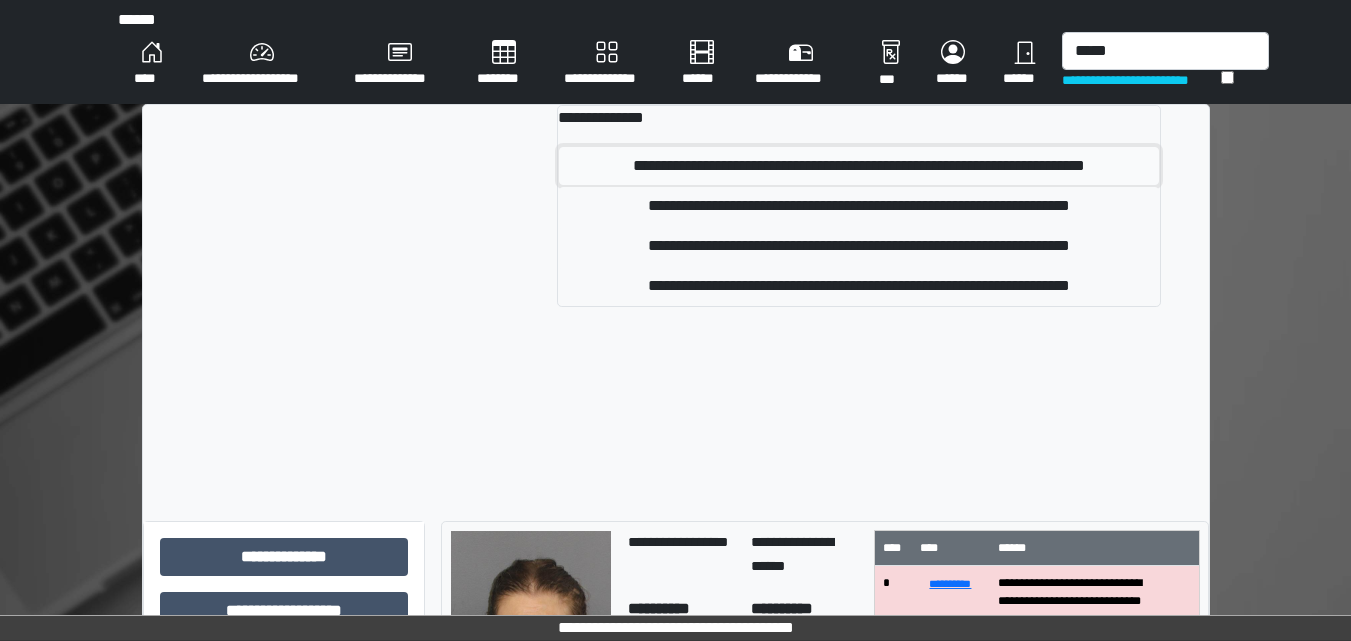 click on "**********" at bounding box center [859, 166] 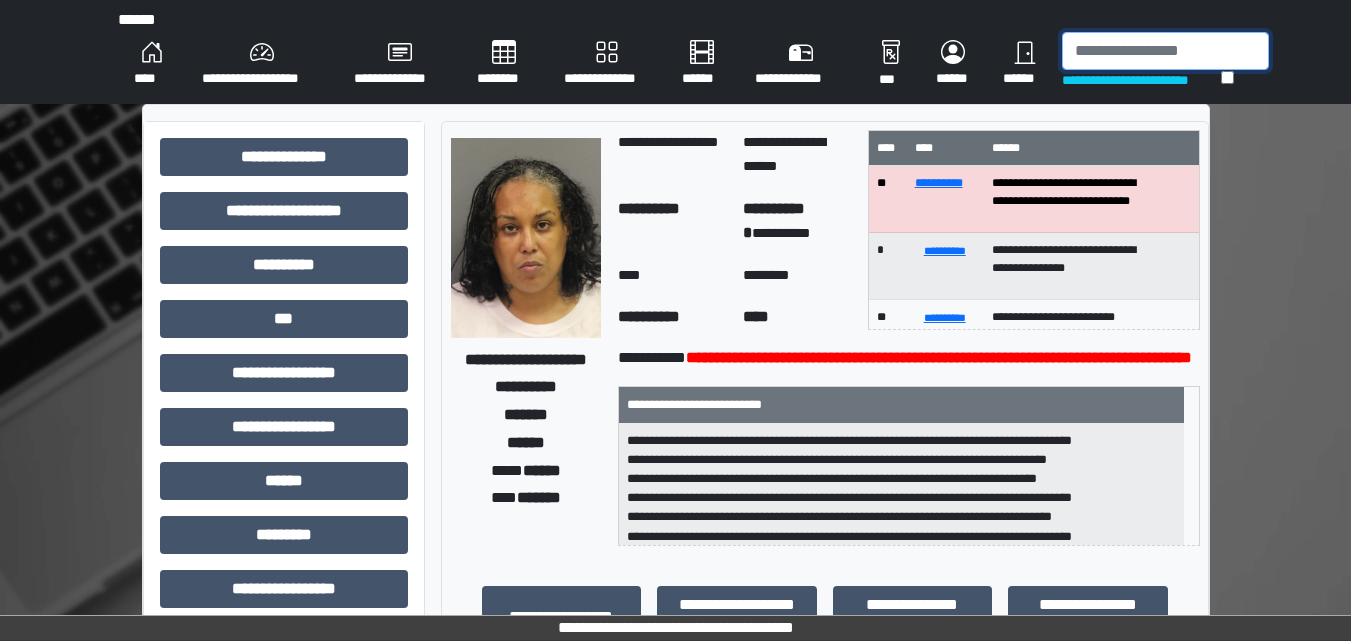click at bounding box center (1165, 51) 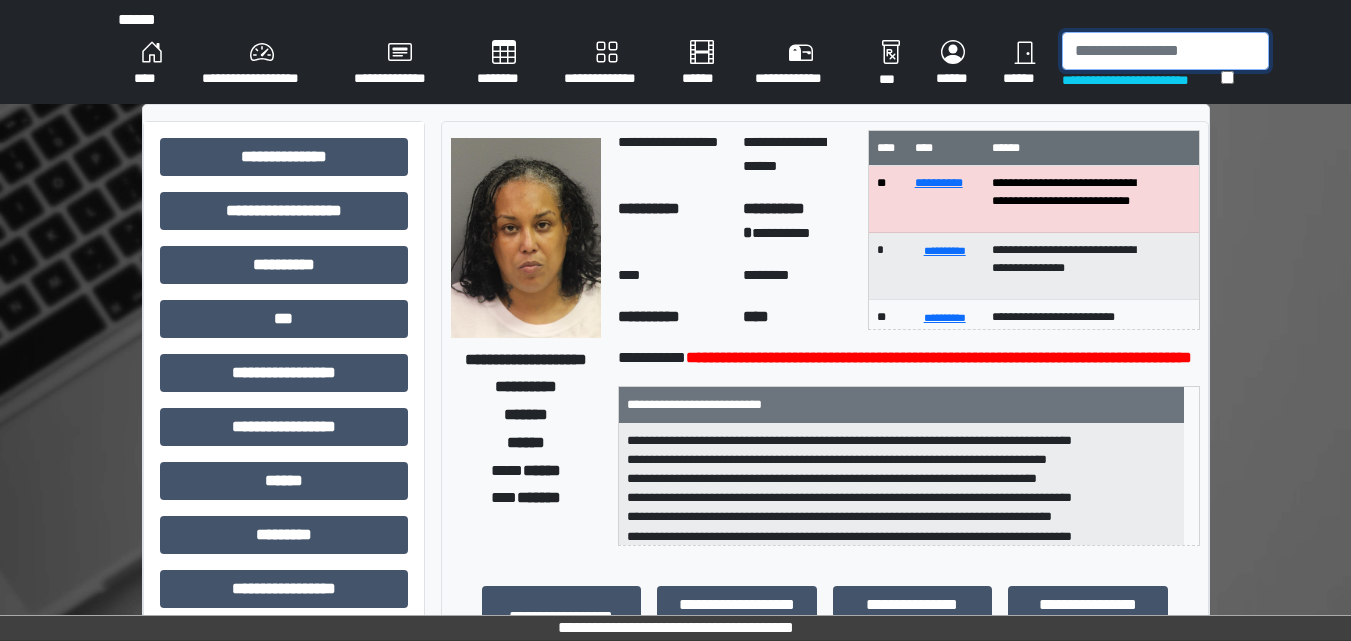 type on "*" 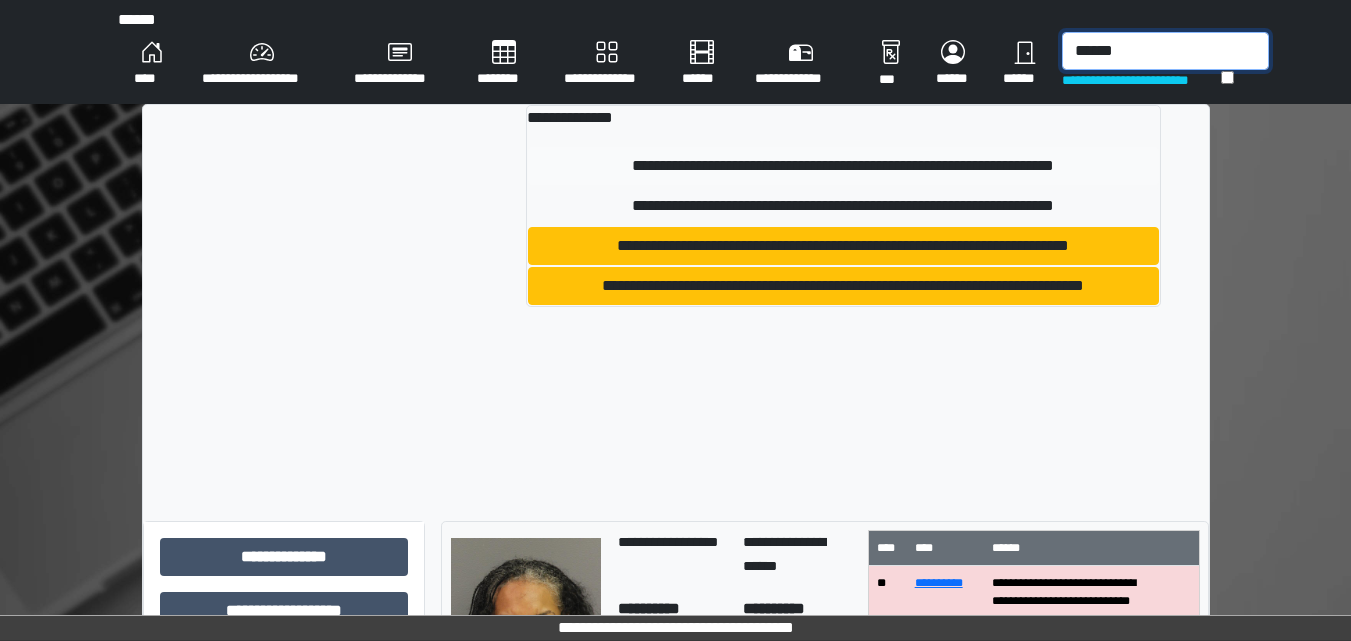 type on "******" 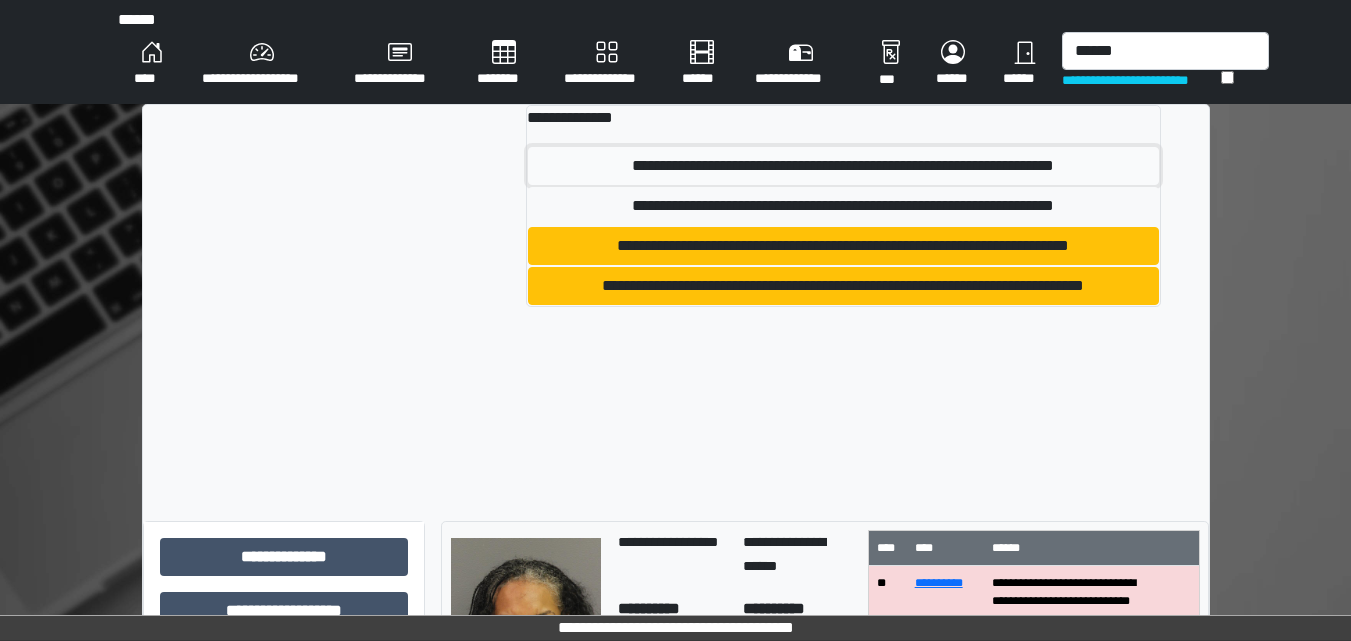 click on "**********" at bounding box center (843, 166) 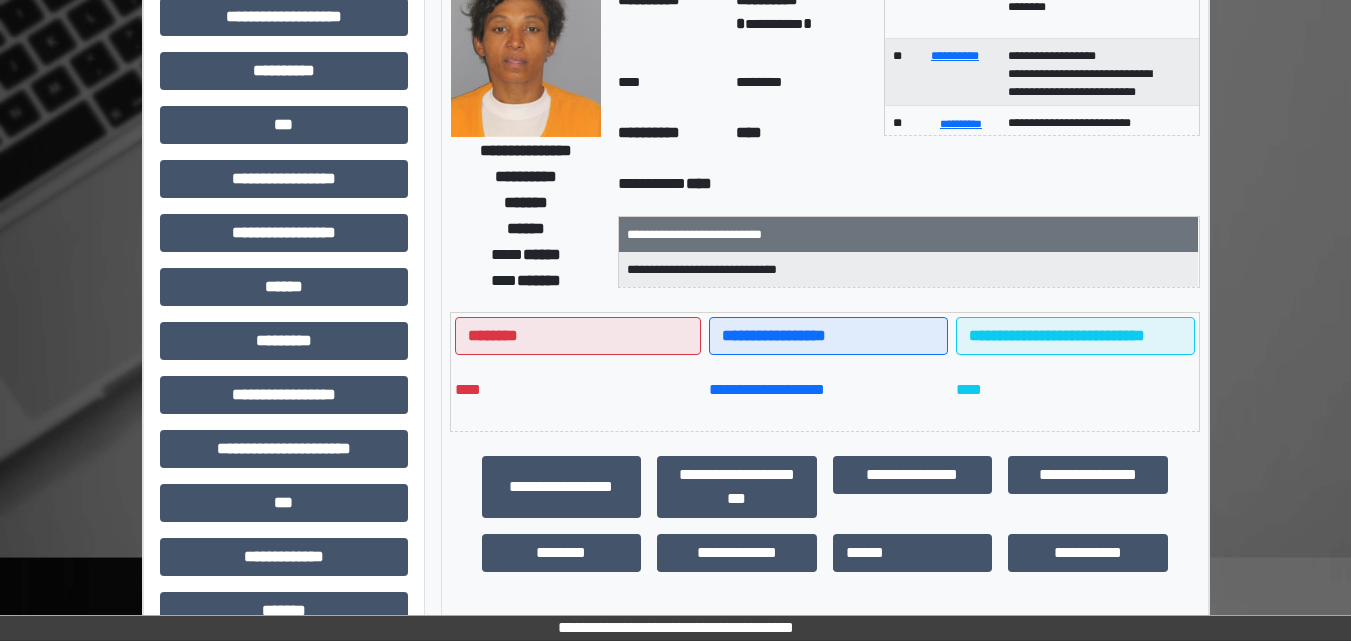 scroll, scrollTop: 0, scrollLeft: 0, axis: both 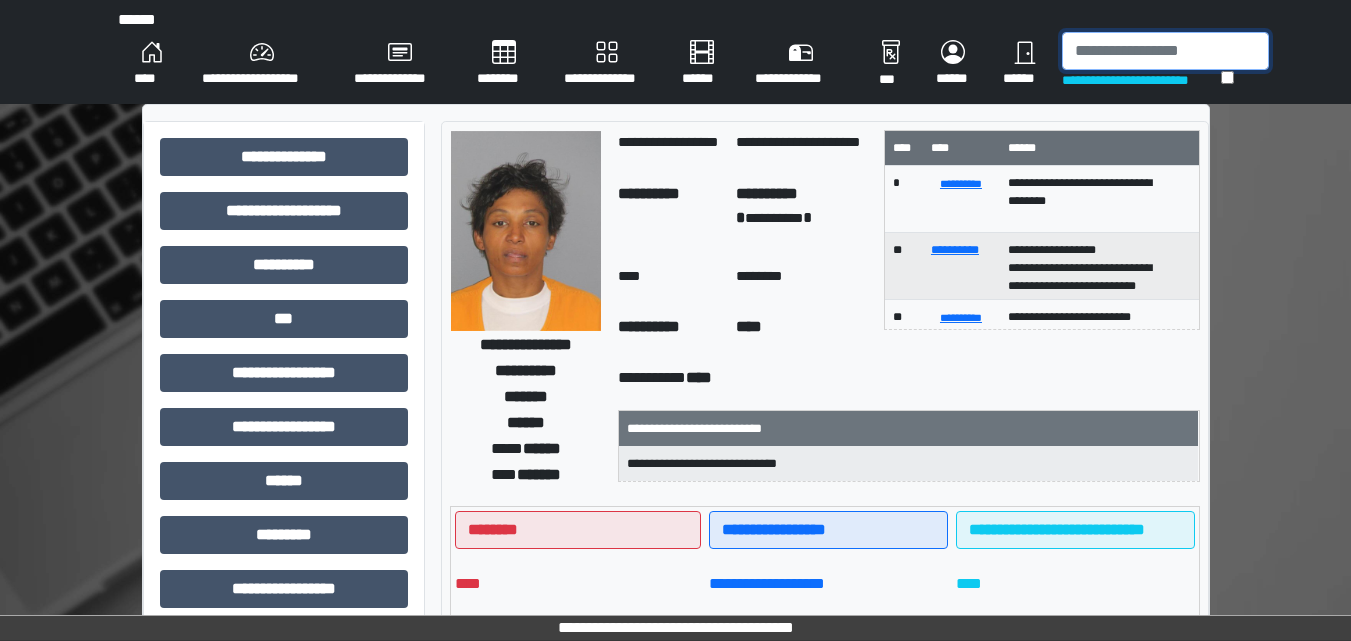 click at bounding box center [1165, 51] 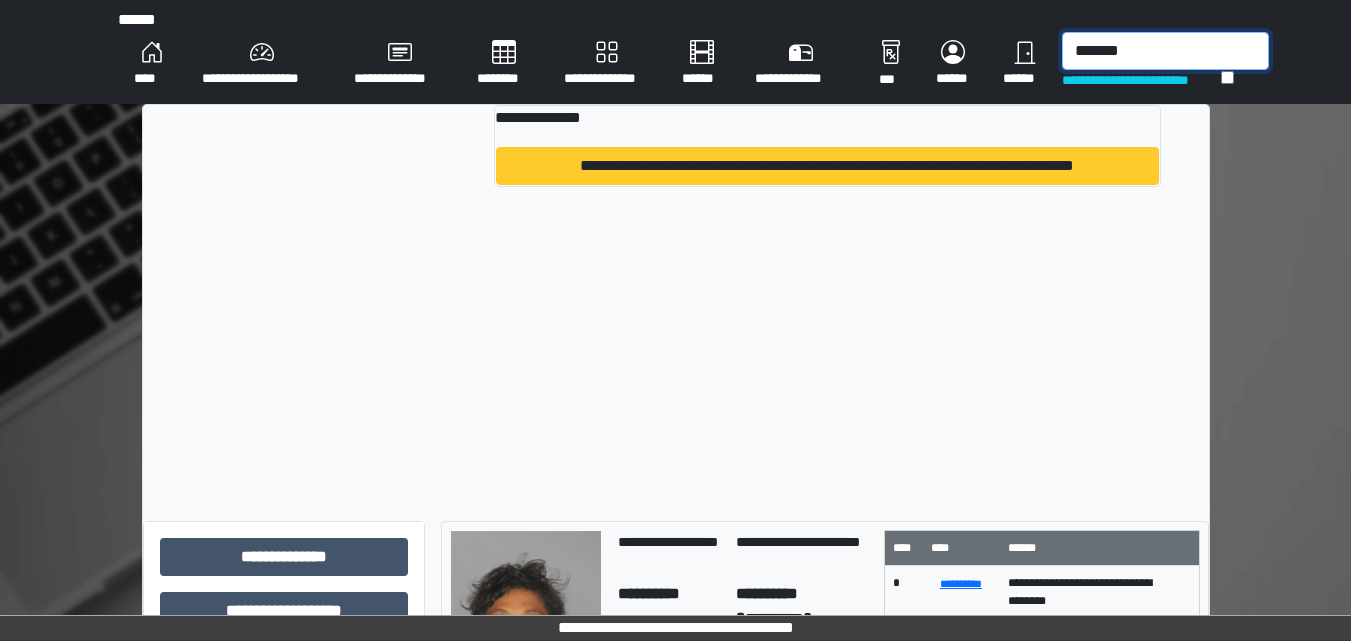 type on "*******" 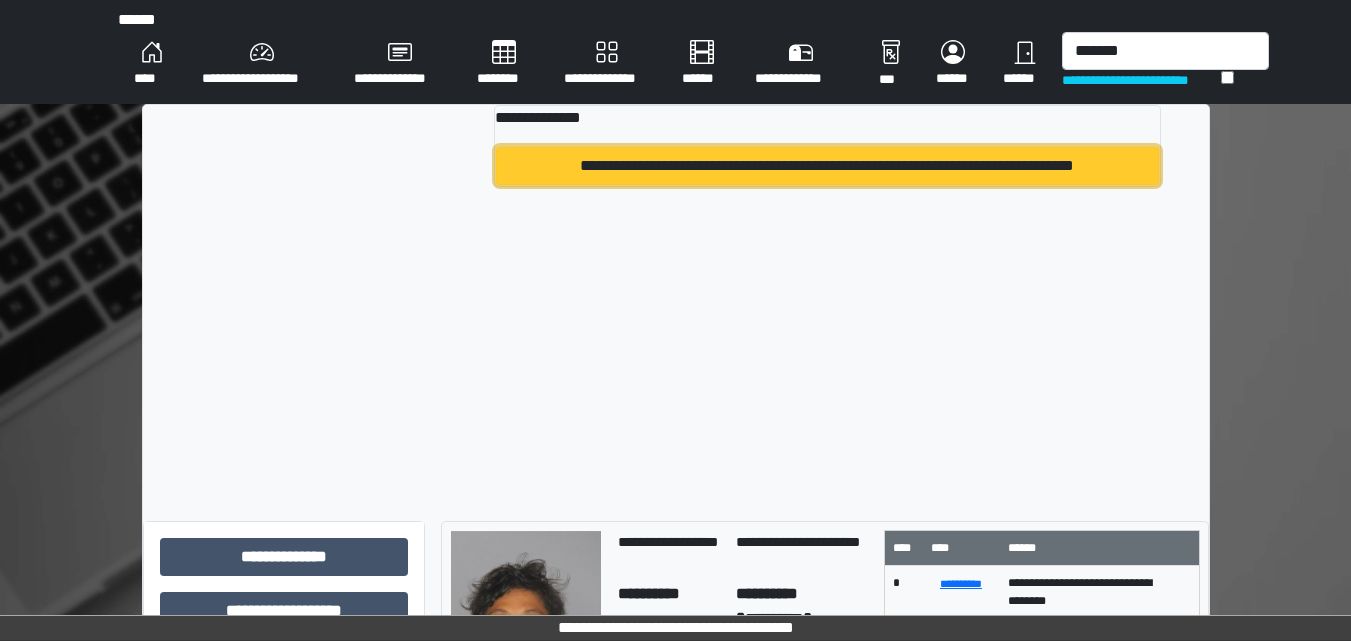 click on "**********" at bounding box center [827, 166] 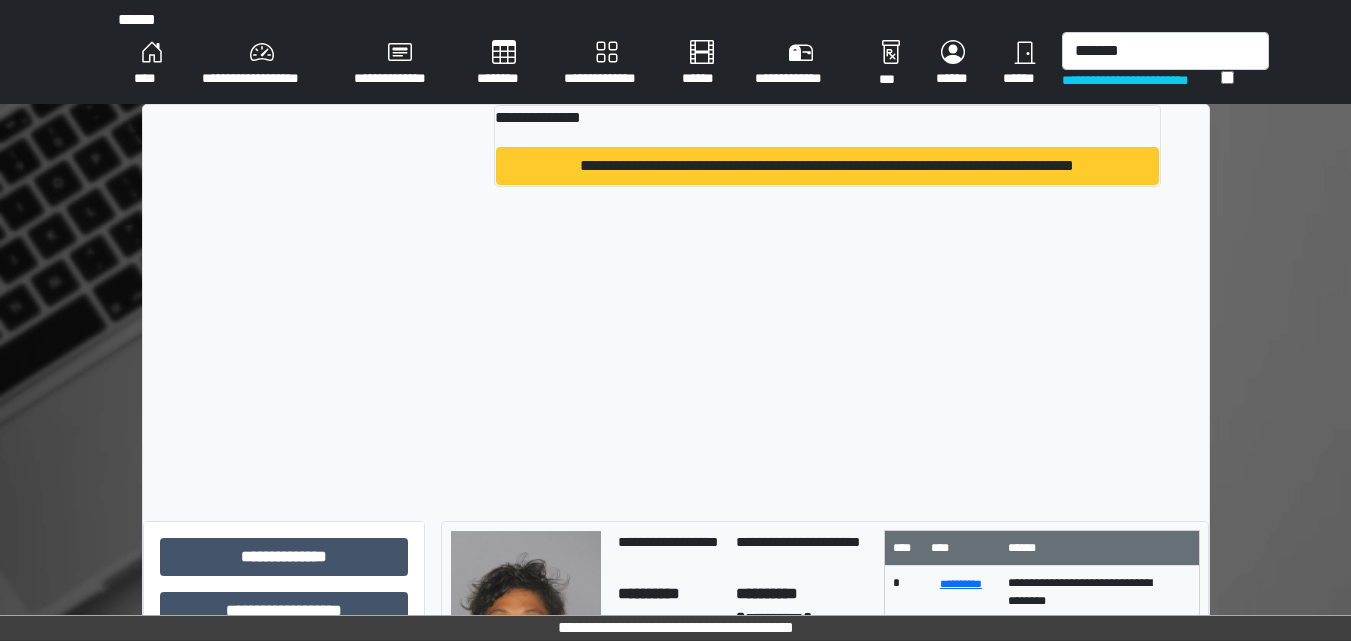 type 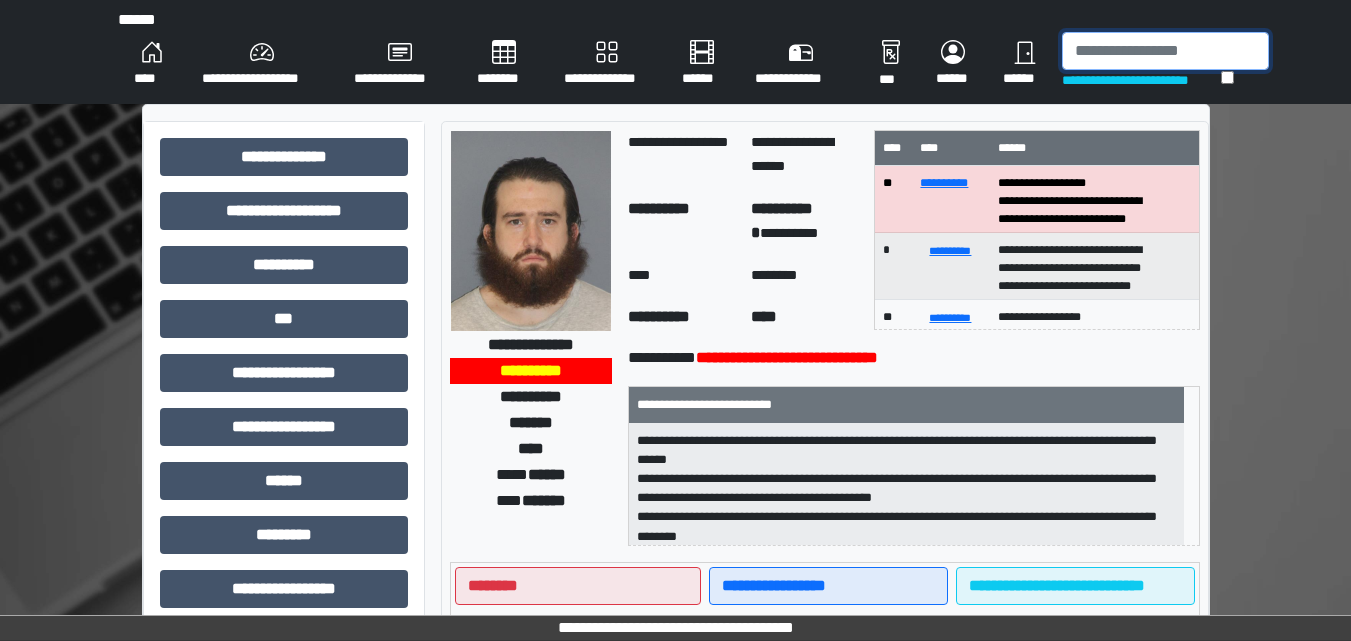 drag, startPoint x: 1155, startPoint y: 53, endPoint x: 1149, endPoint y: -34, distance: 87.20665 